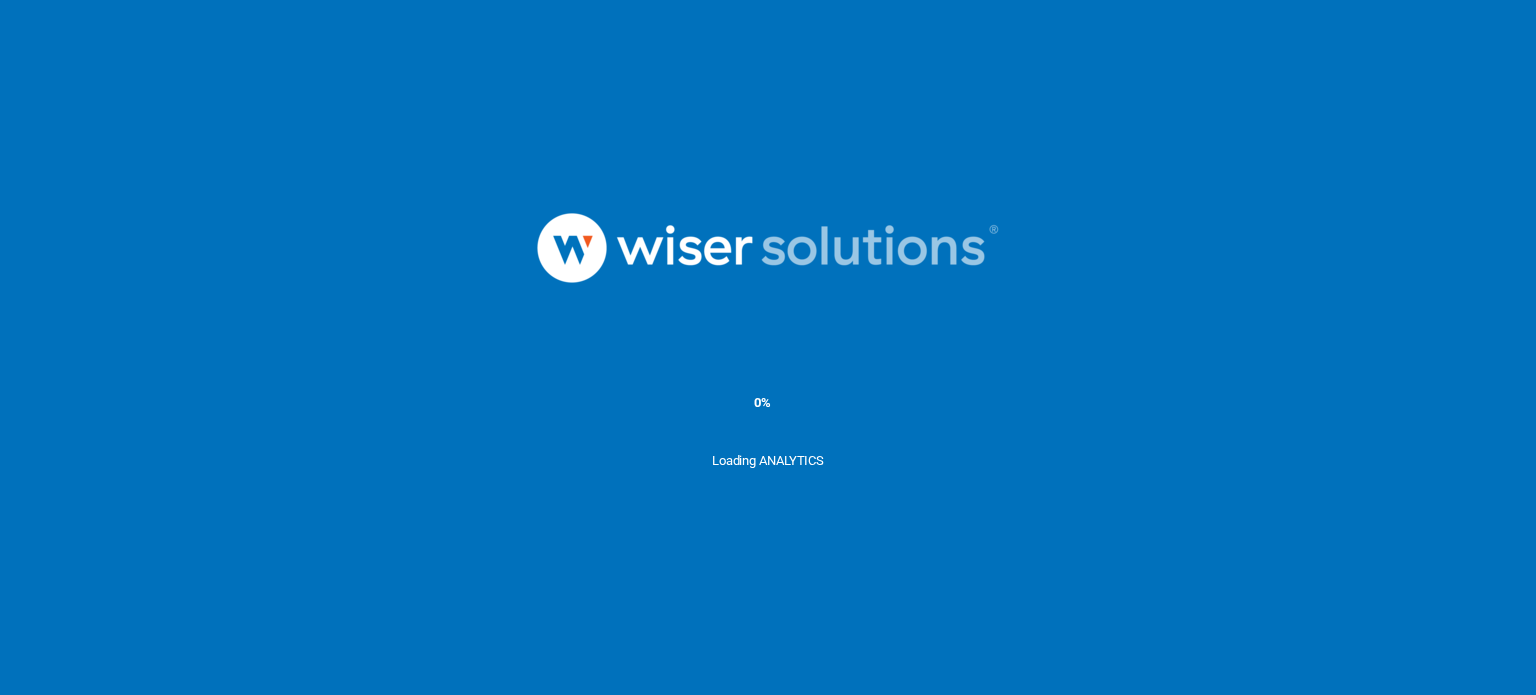 scroll, scrollTop: 0, scrollLeft: 0, axis: both 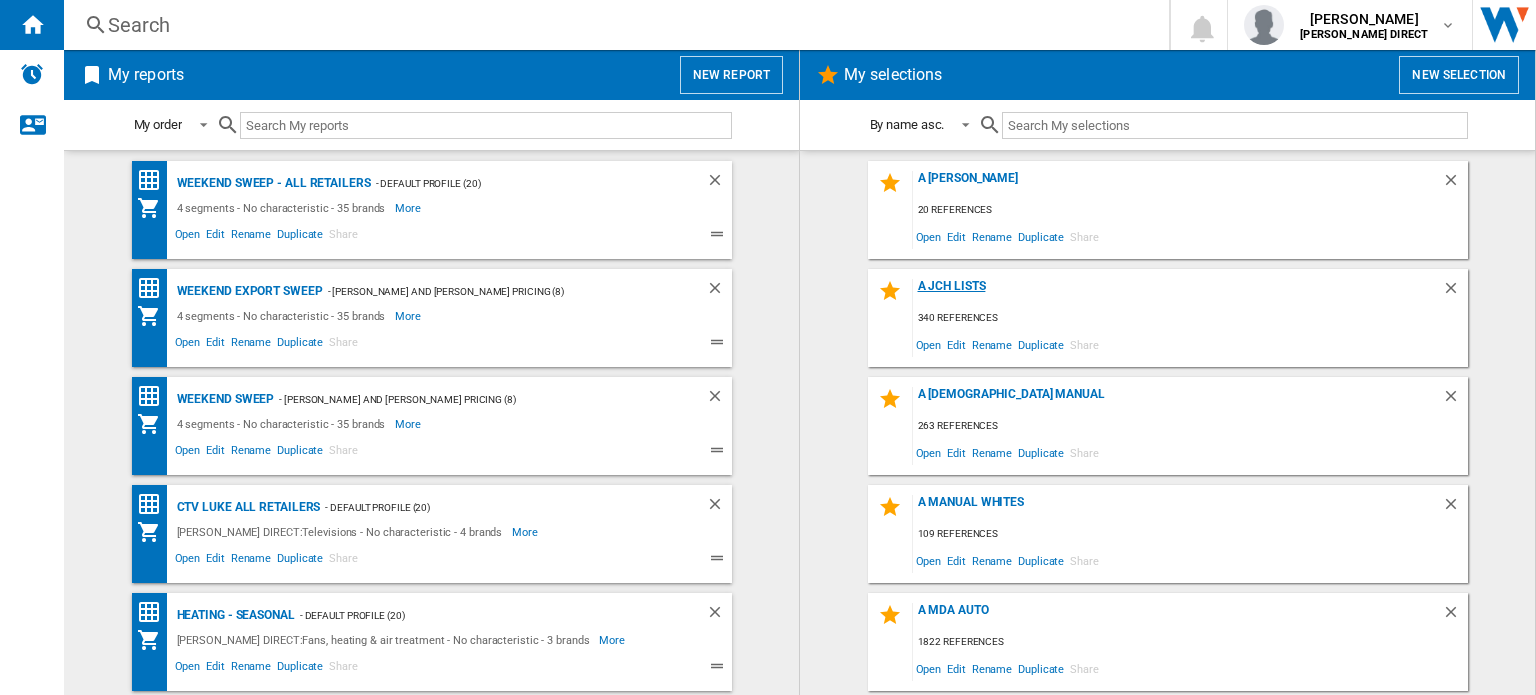 click on "A JCH lists" 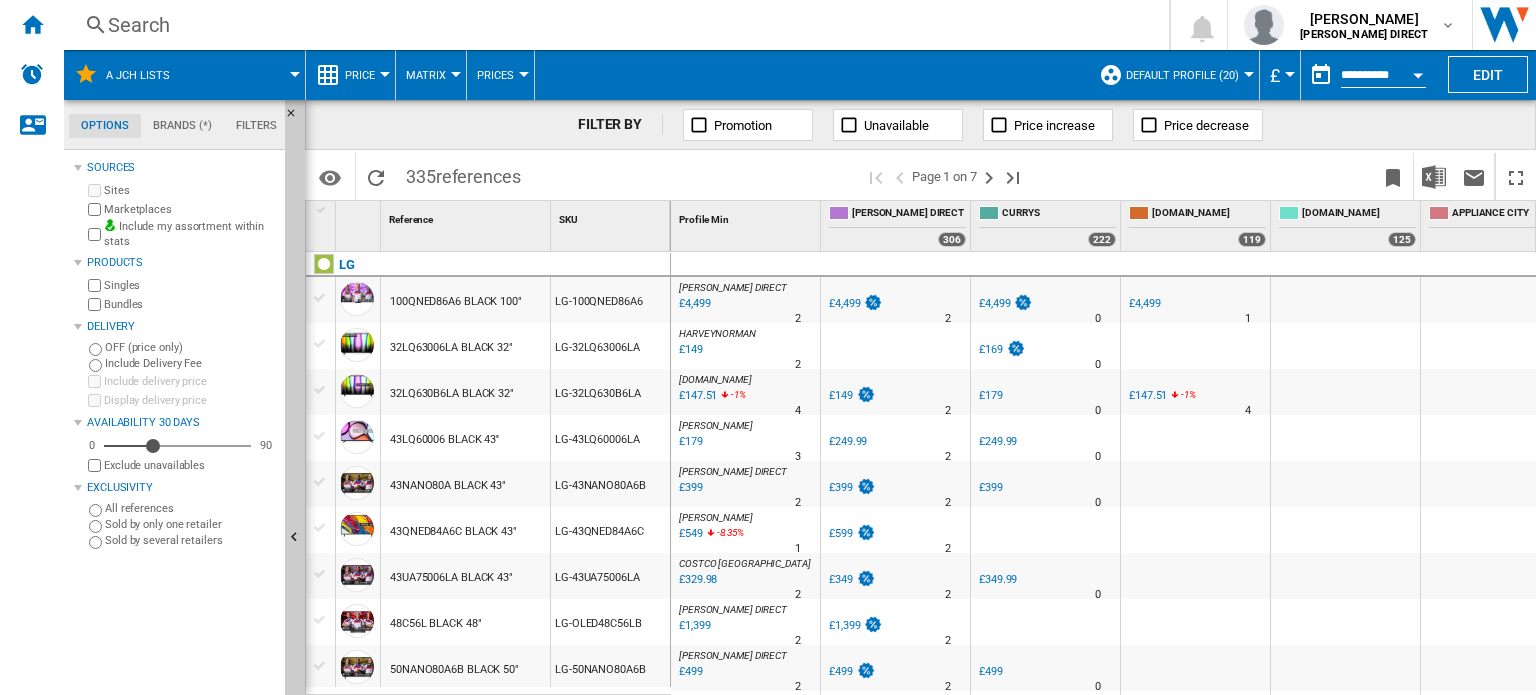 click on "Default profile (20)" at bounding box center [1182, 75] 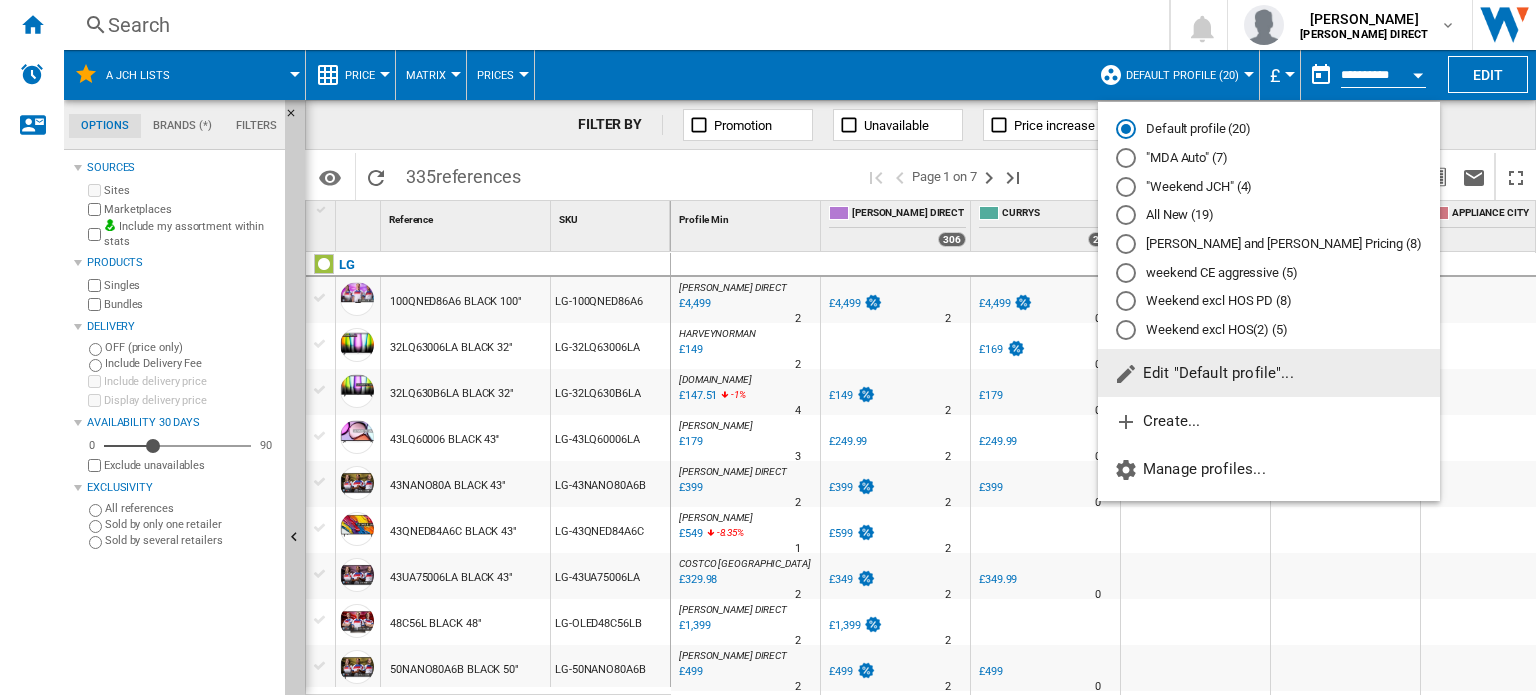 click on ""MDA Auto" (7)" at bounding box center (1269, 158) 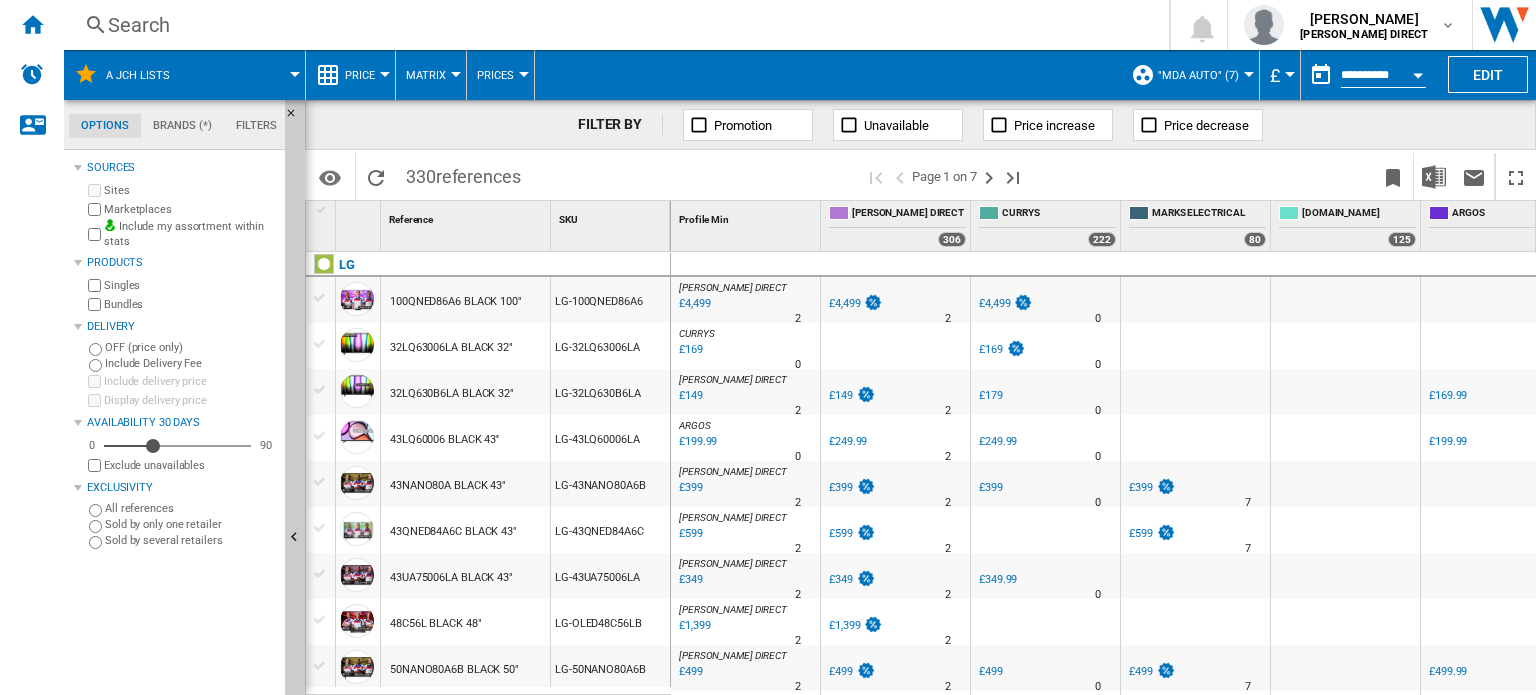 click on "[PERSON_NAME] DIRECT
: [PERSON_NAME] DIRECT
0.0 %
£4,499
%
N/A
2
[PERSON_NAME] DIRECT  : [PERSON_NAME] DIRECT" at bounding box center [745, 305] 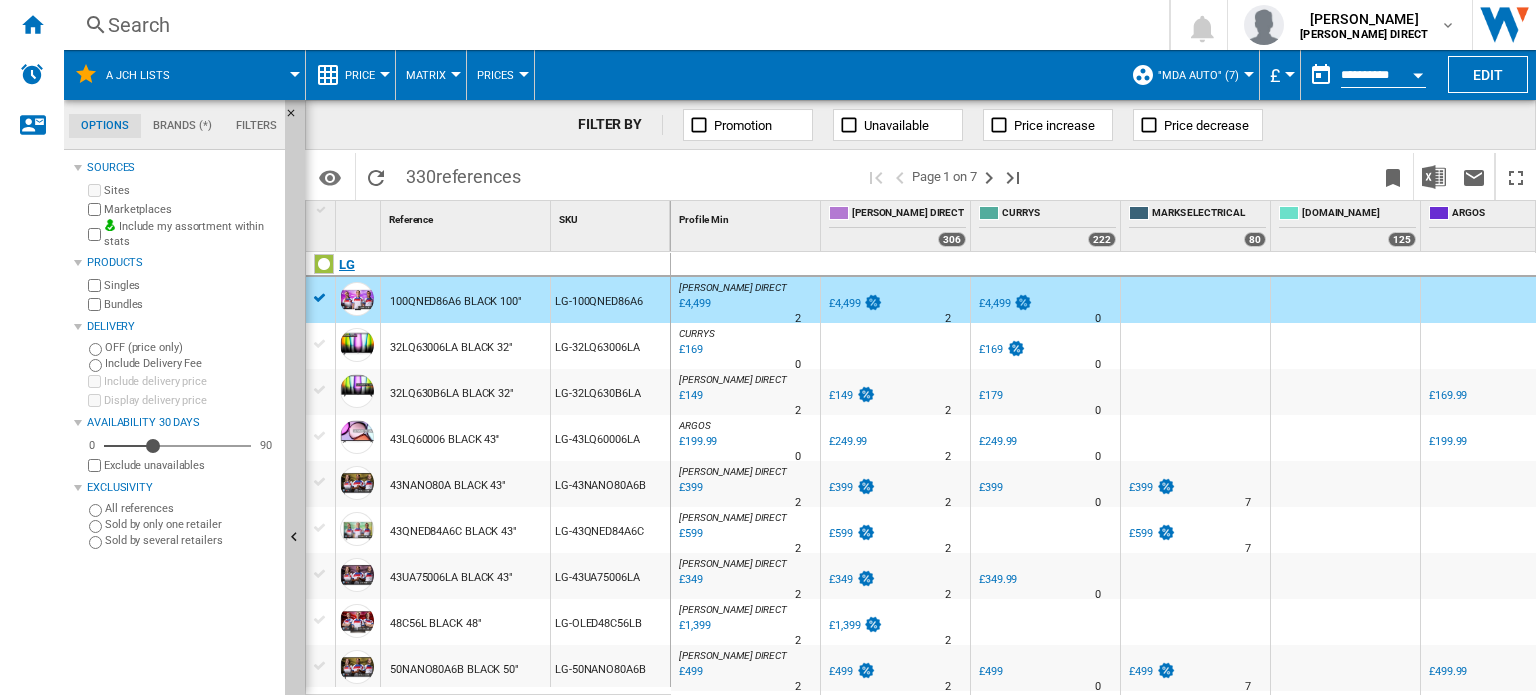 click on "LG" at bounding box center (492, 276) 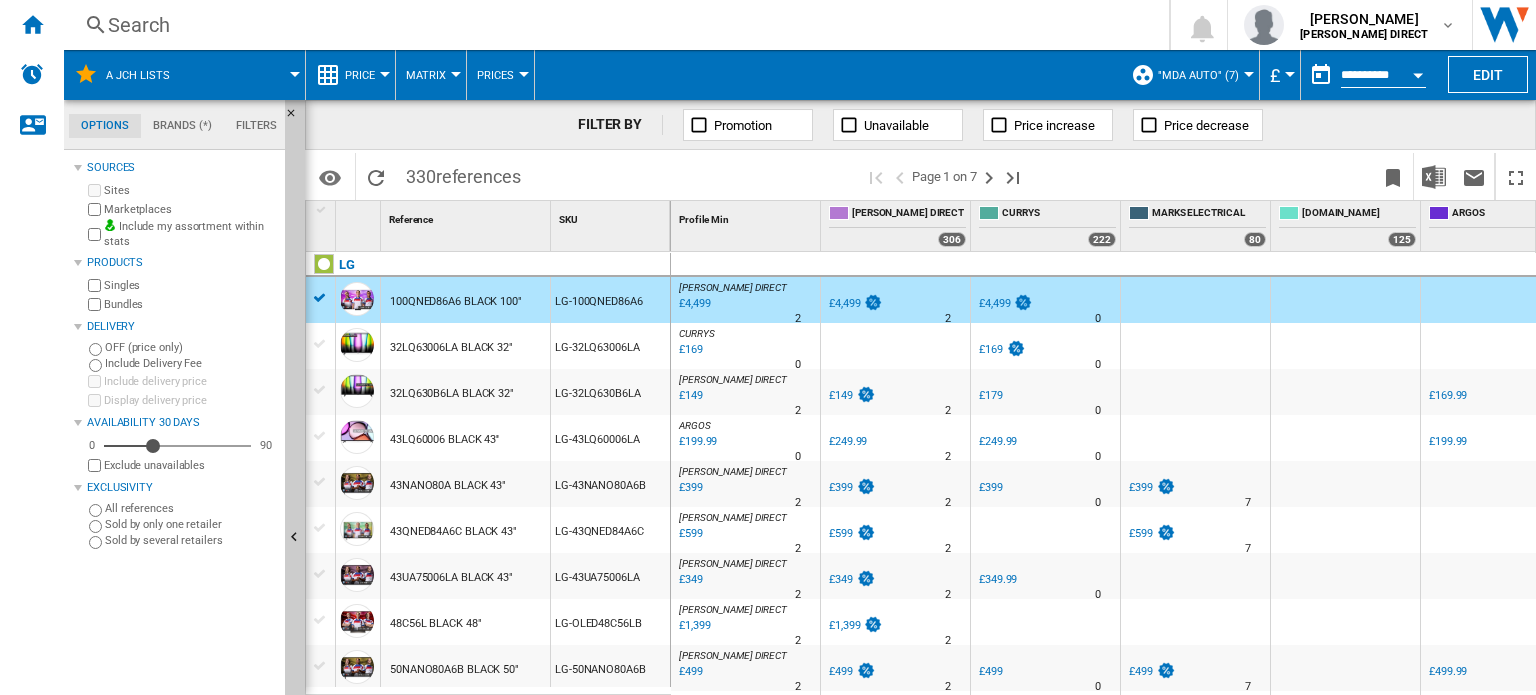 click at bounding box center (456, 74) 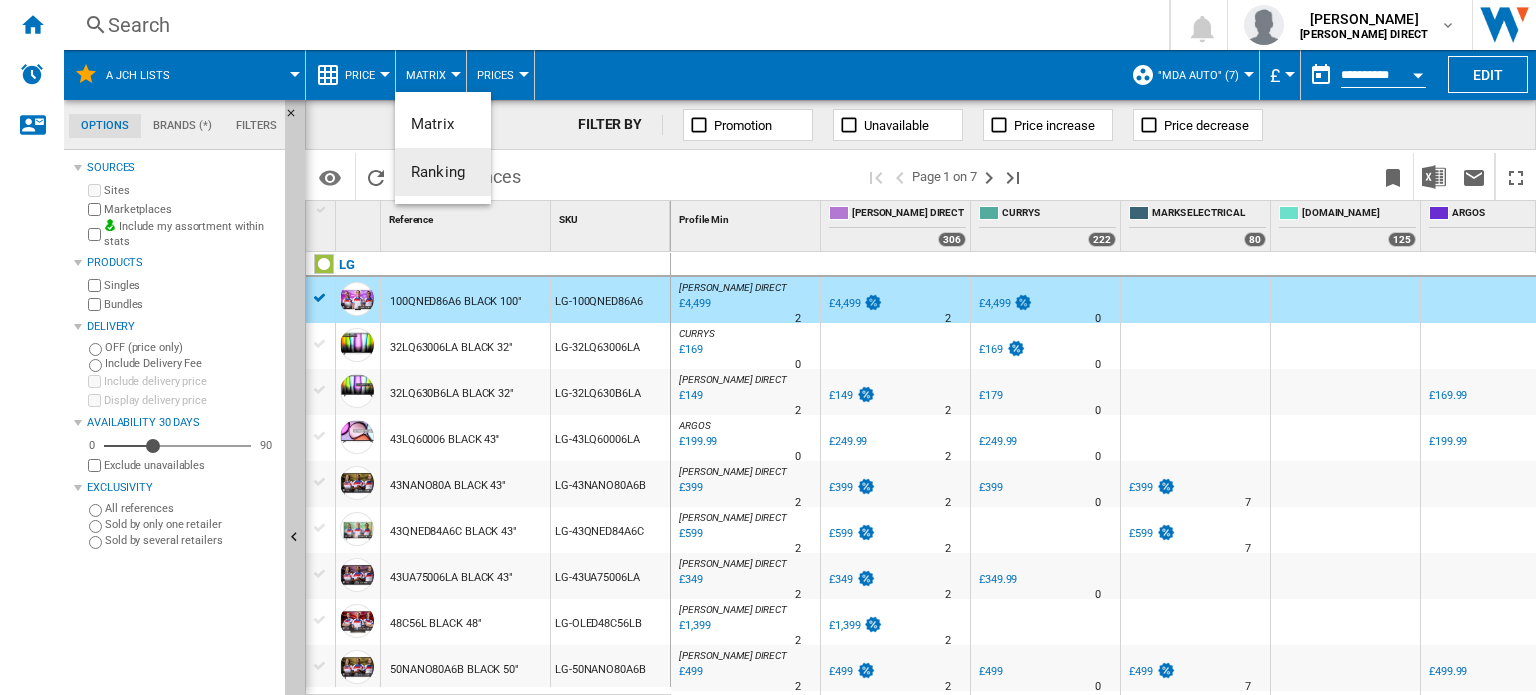 click on "Ranking" at bounding box center [438, 172] 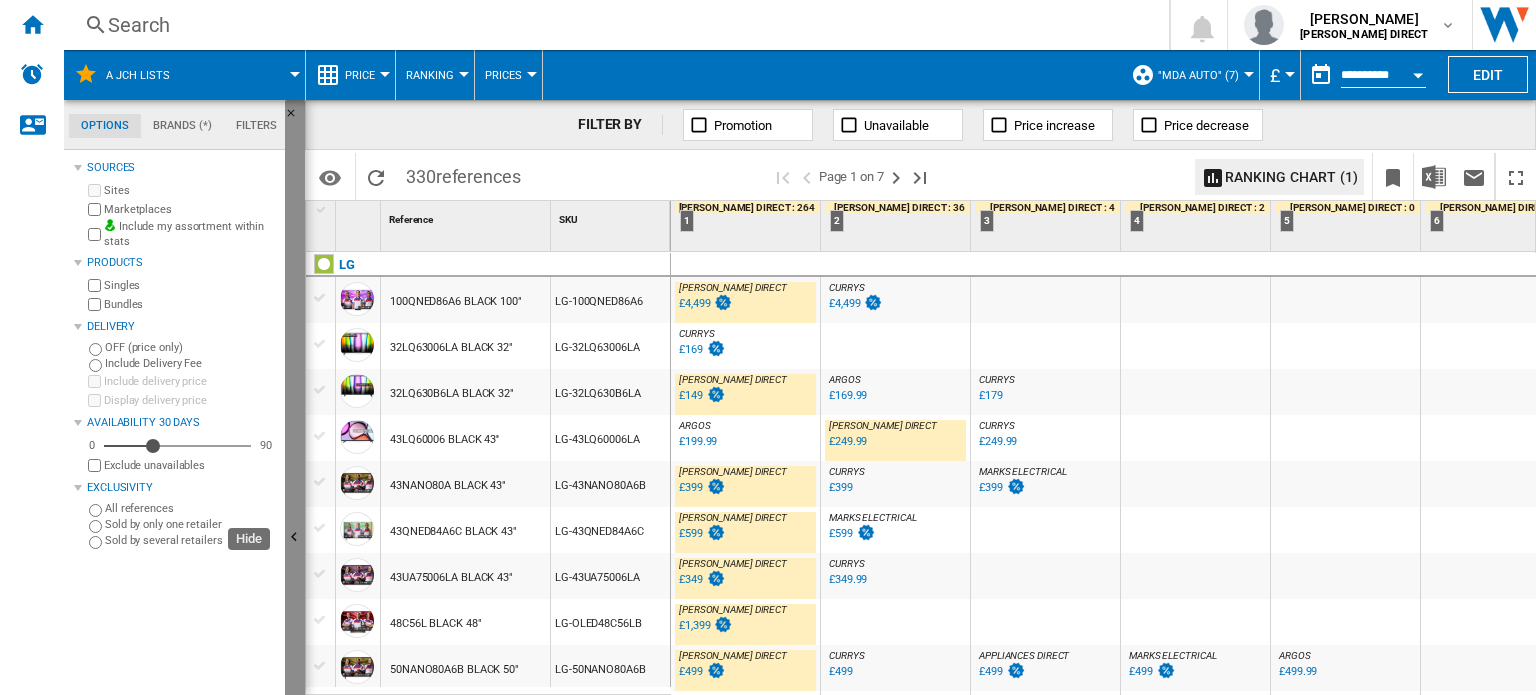 click at bounding box center [295, 538] 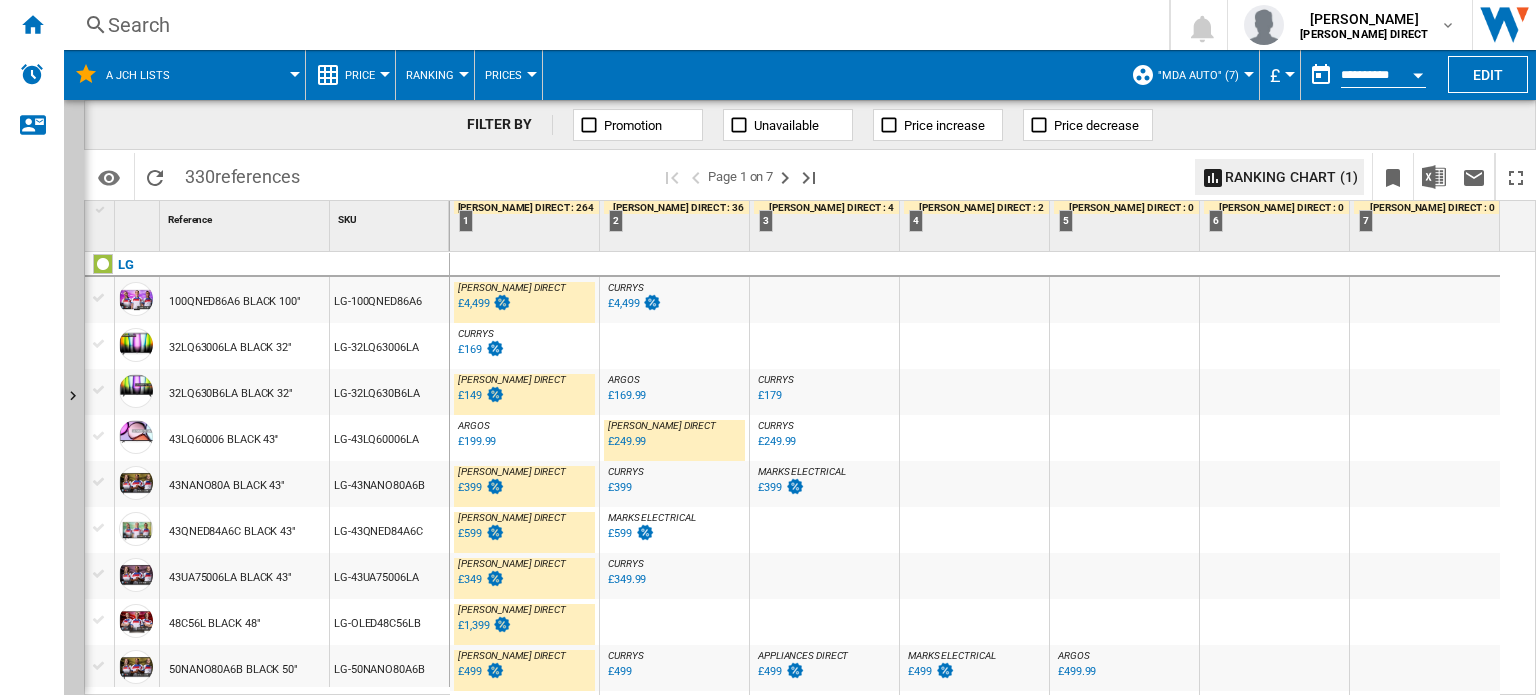 scroll, scrollTop: 200, scrollLeft: 0, axis: vertical 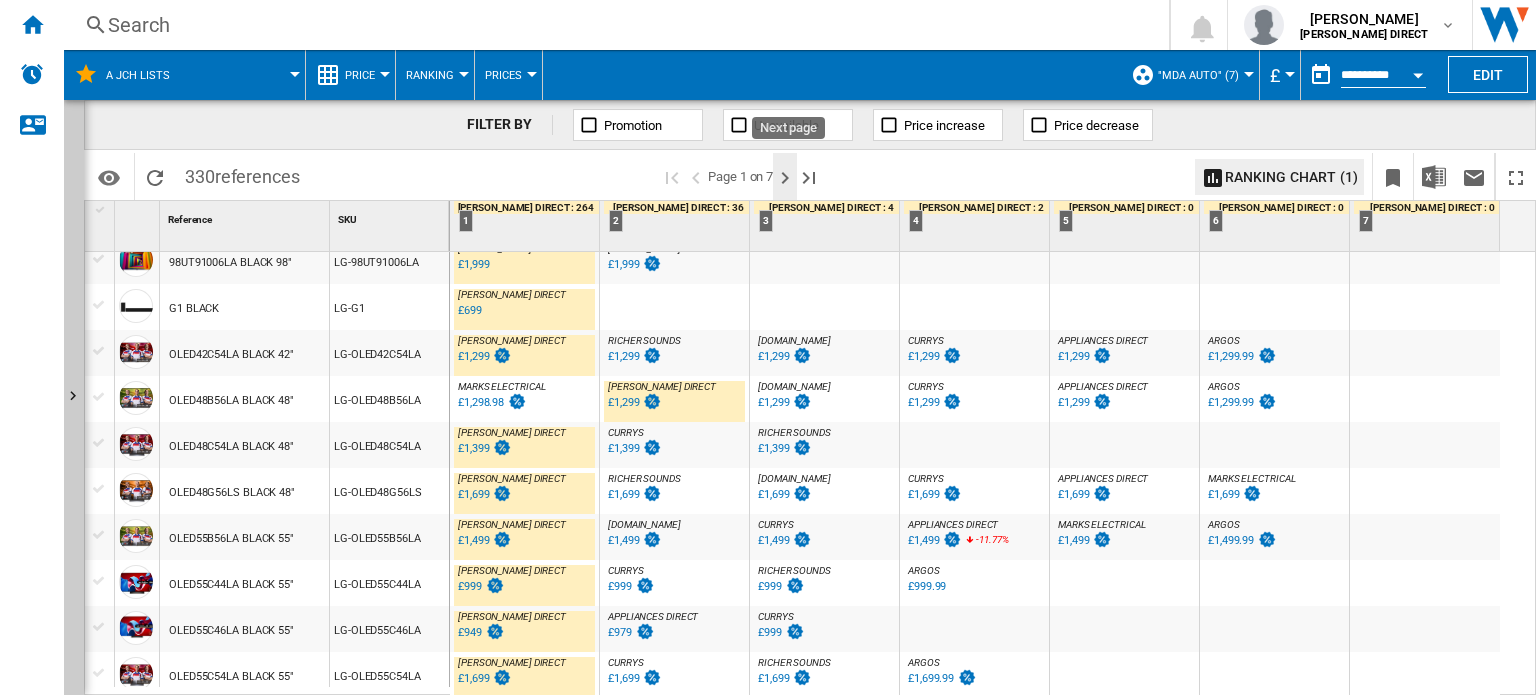 click at bounding box center (785, 178) 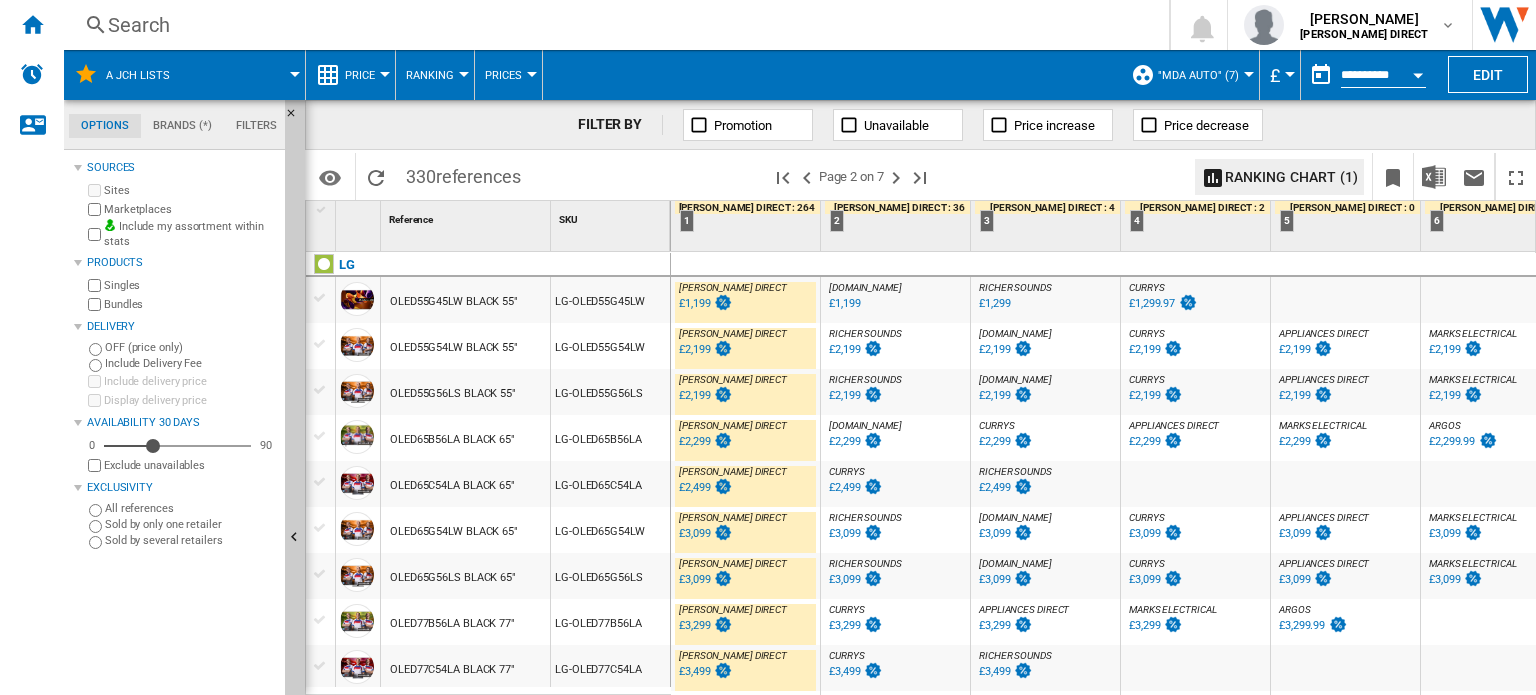 scroll, scrollTop: 100, scrollLeft: 0, axis: vertical 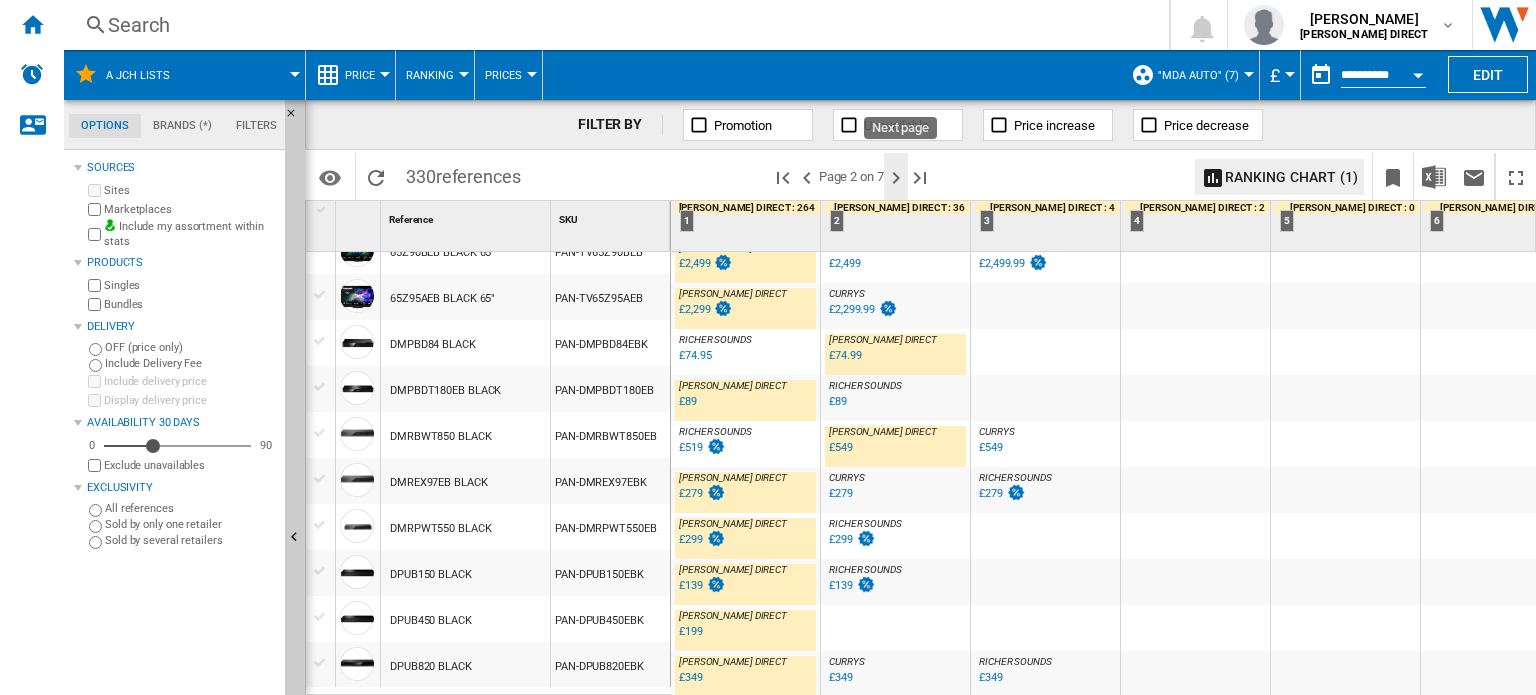click at bounding box center [896, 178] 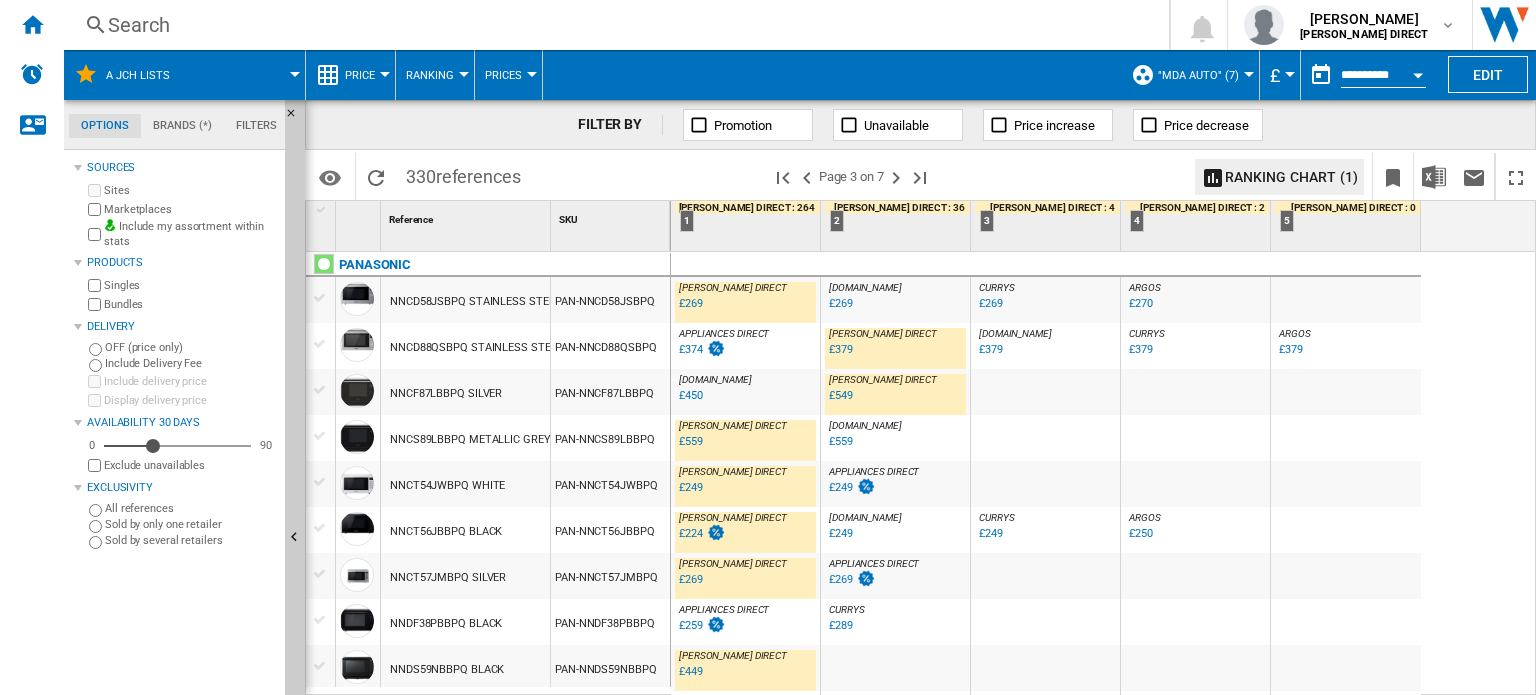 scroll, scrollTop: 100, scrollLeft: 0, axis: vertical 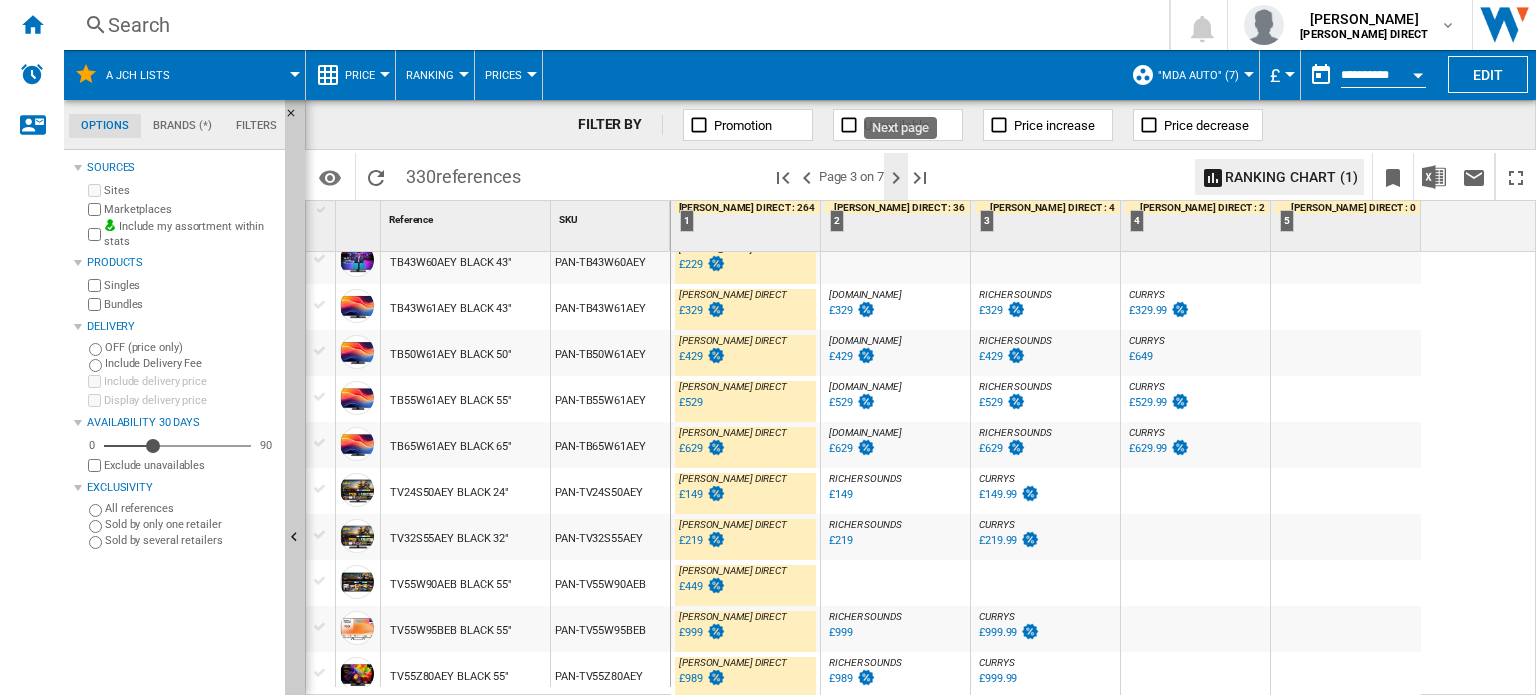 click at bounding box center [896, 178] 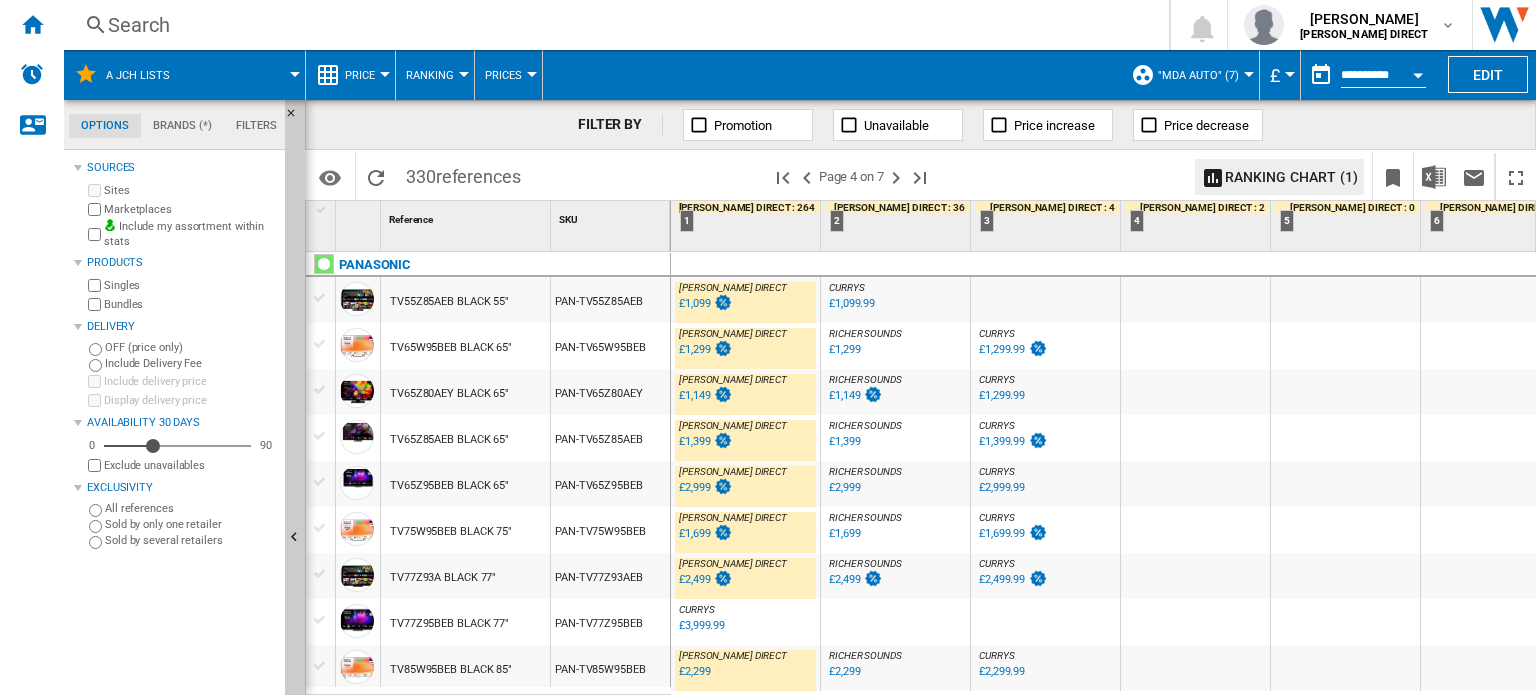 scroll, scrollTop: 100, scrollLeft: 0, axis: vertical 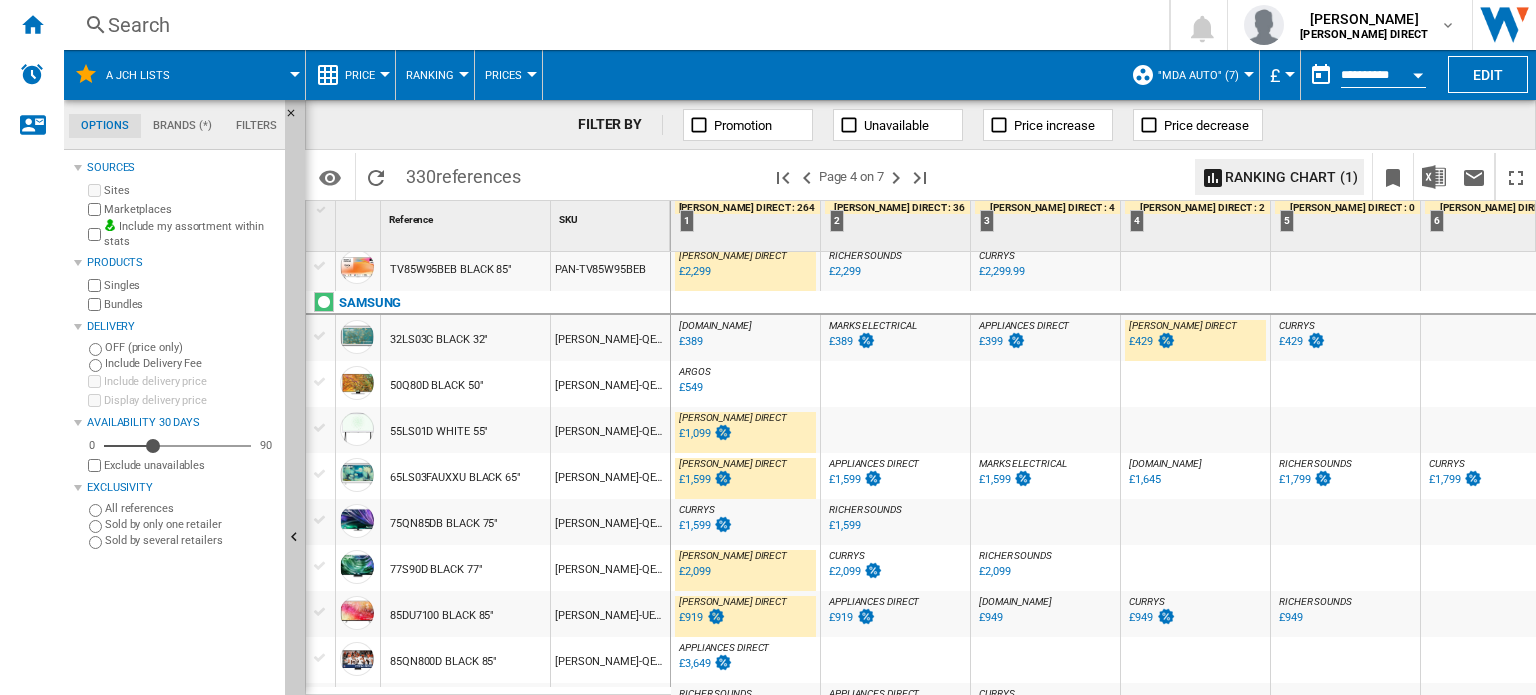 click on "£389" at bounding box center (841, 341) 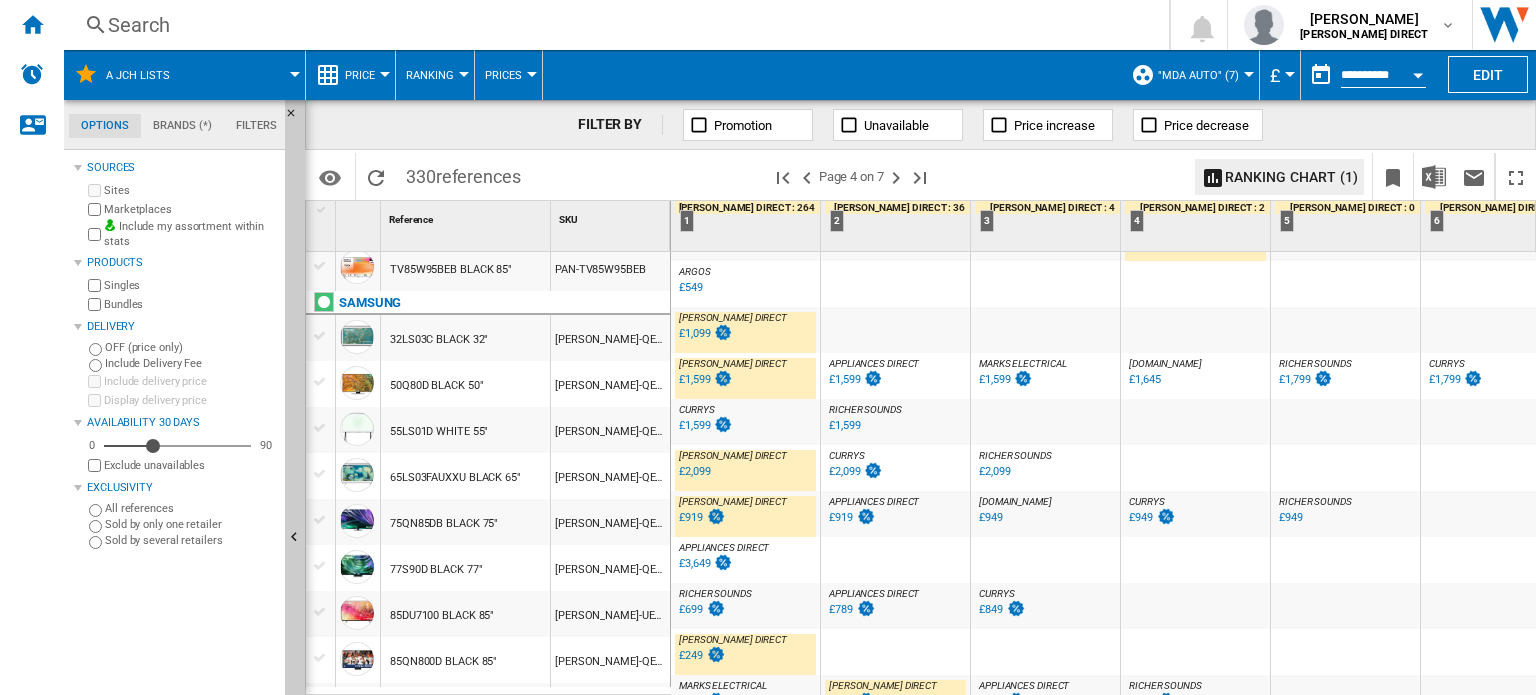 scroll, scrollTop: 500, scrollLeft: 0, axis: vertical 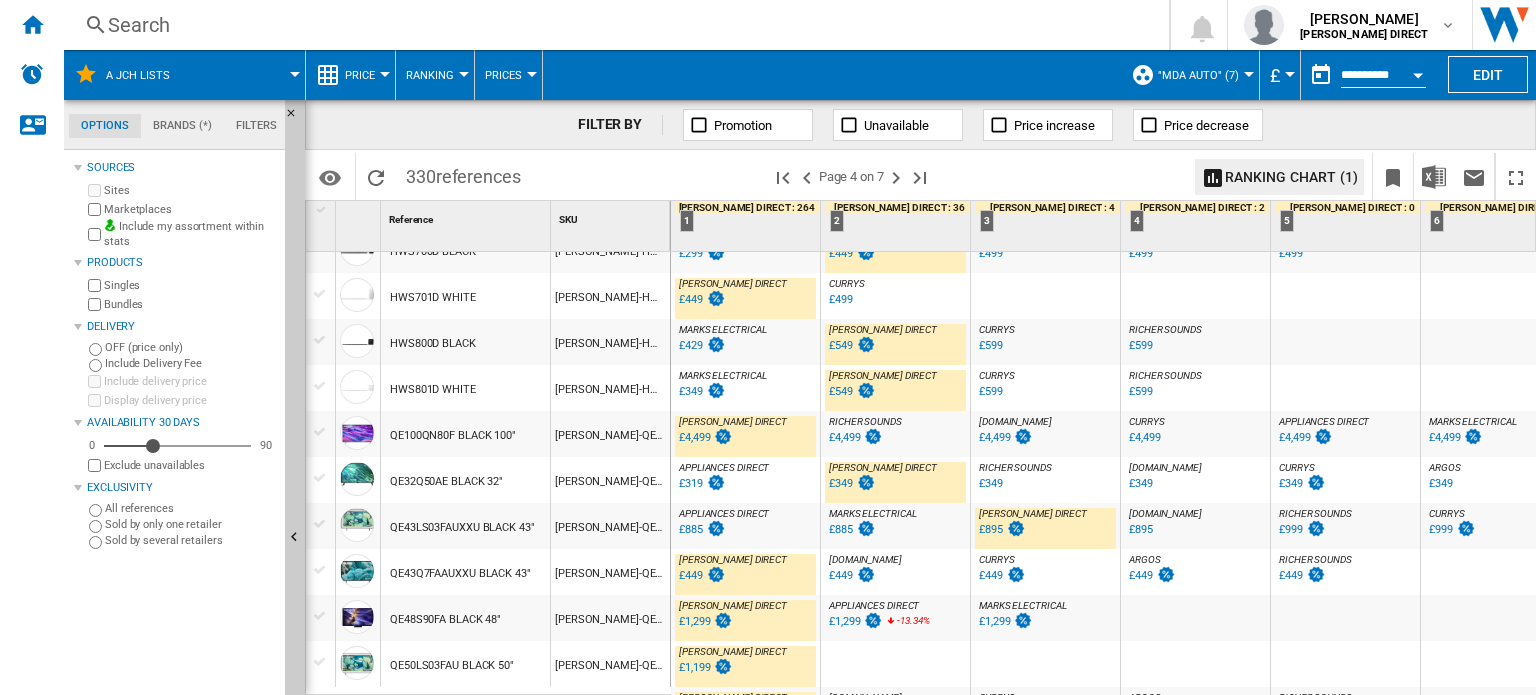 click on "£319" at bounding box center [691, 483] 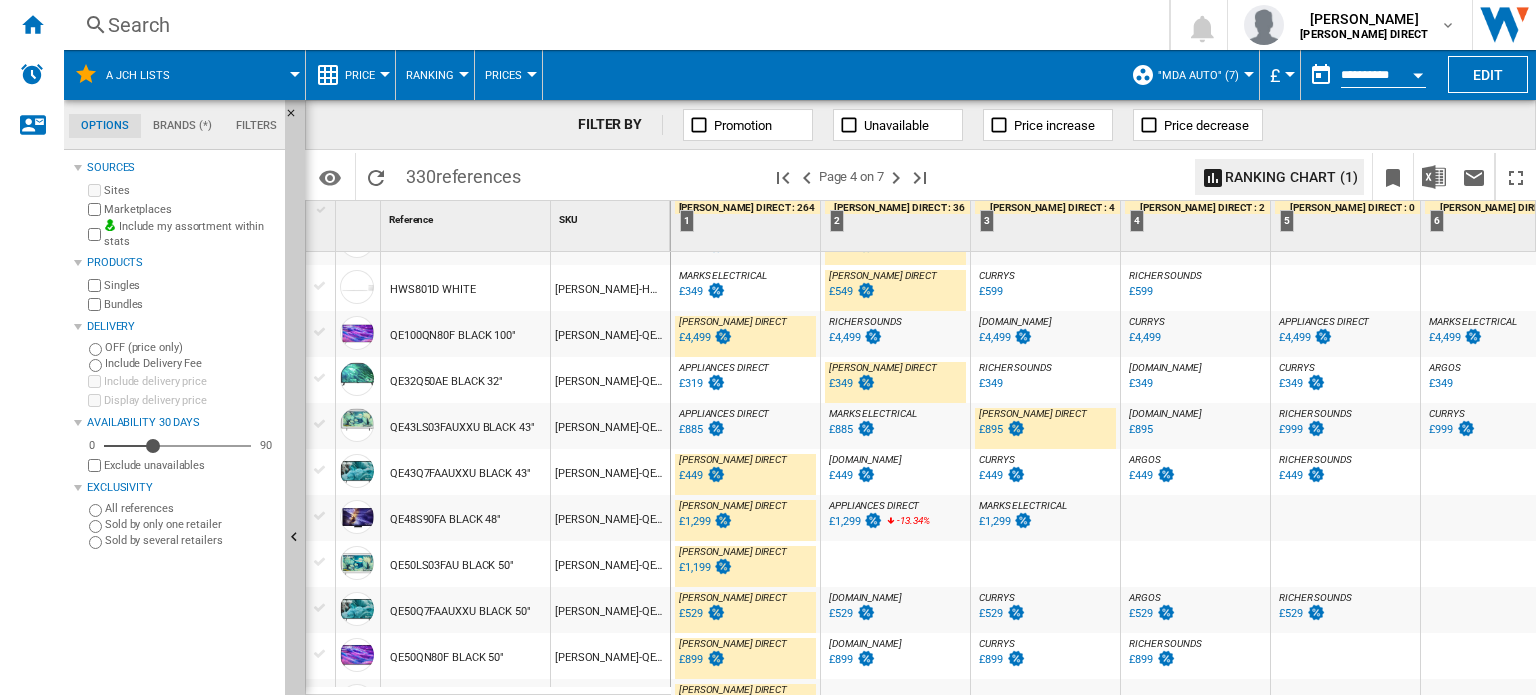 scroll, scrollTop: 1700, scrollLeft: 0, axis: vertical 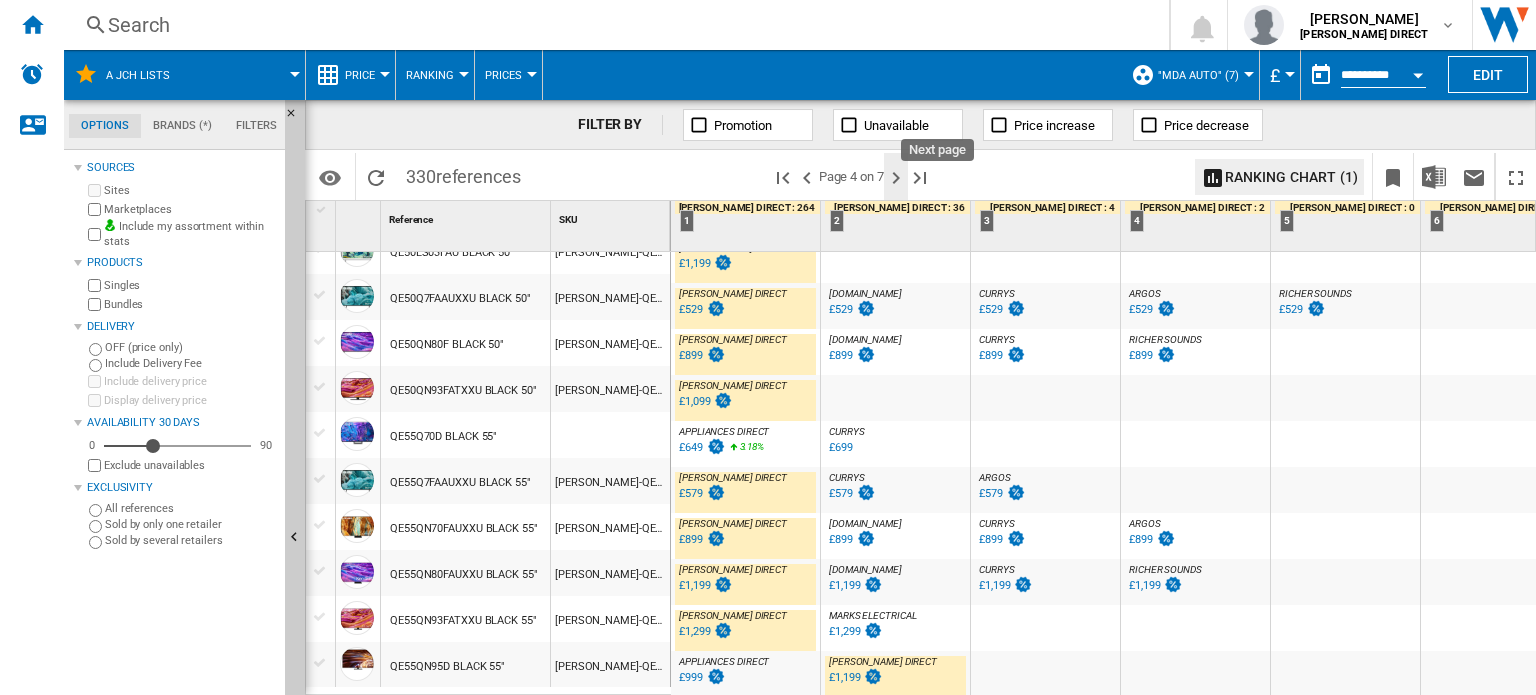 click at bounding box center [896, 178] 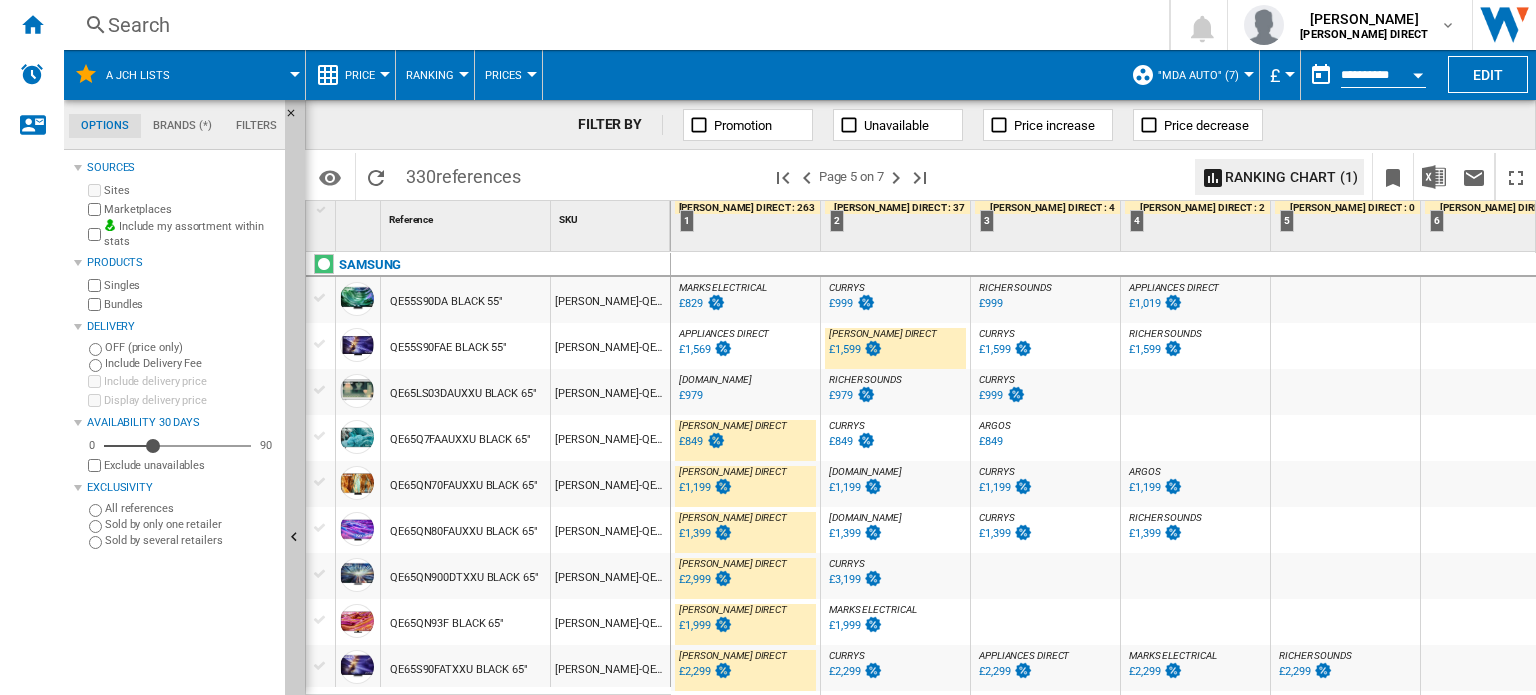 scroll, scrollTop: 300, scrollLeft: 0, axis: vertical 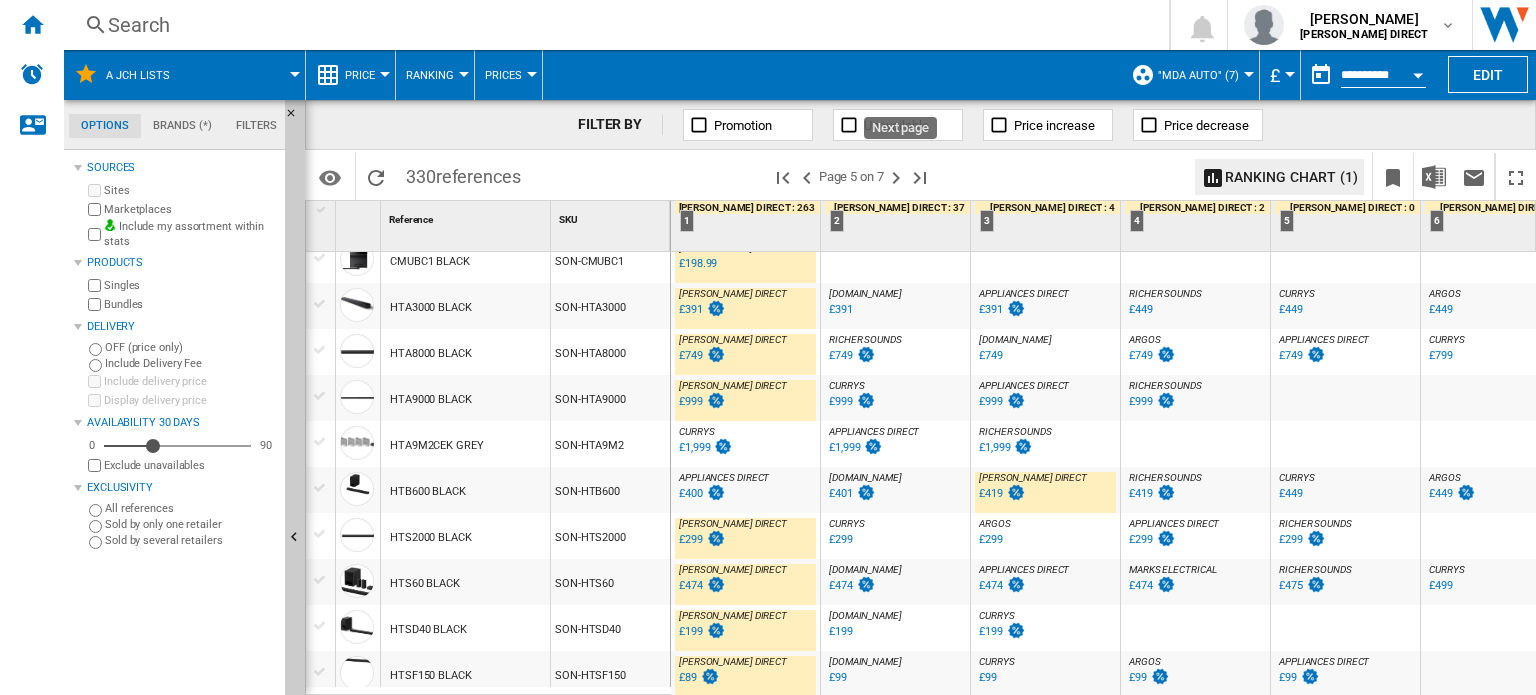 drag, startPoint x: 896, startPoint y: 178, endPoint x: 739, endPoint y: 209, distance: 160.03125 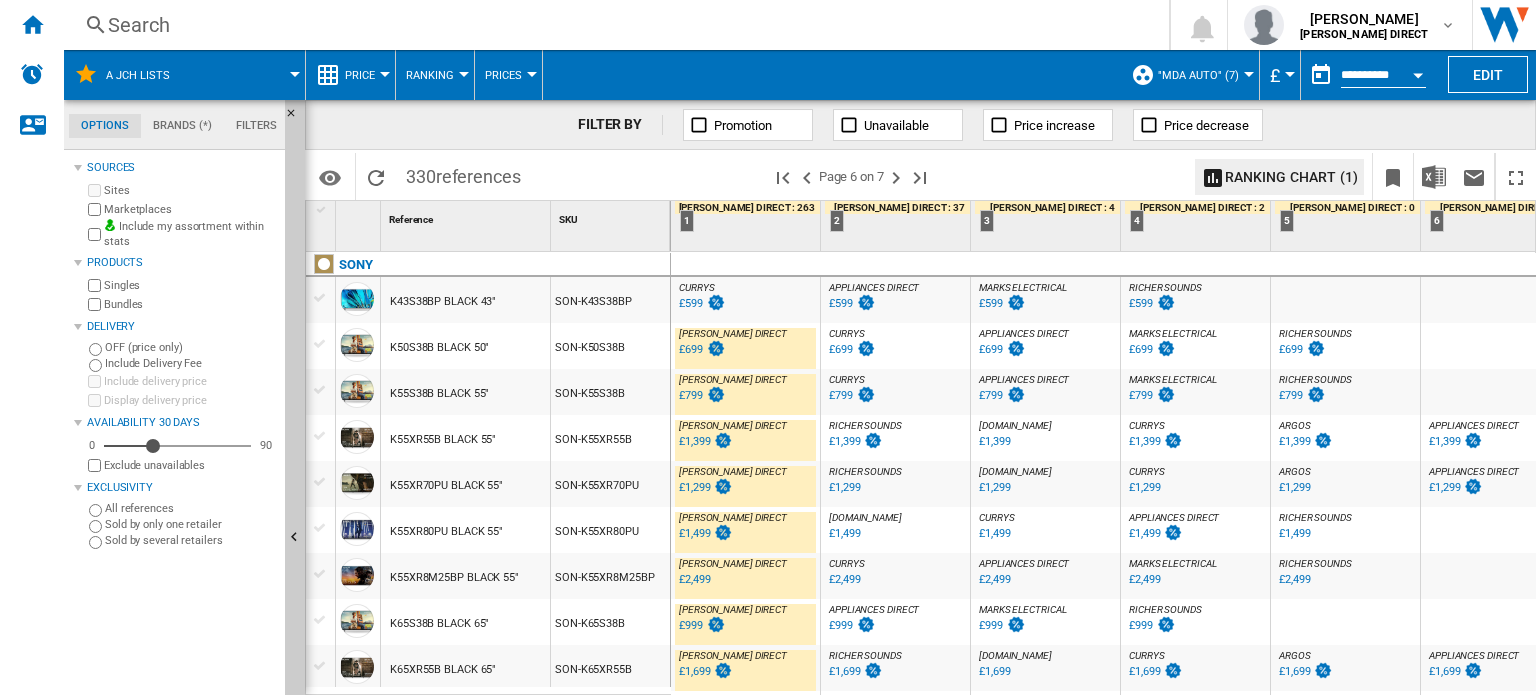 scroll, scrollTop: 100, scrollLeft: 0, axis: vertical 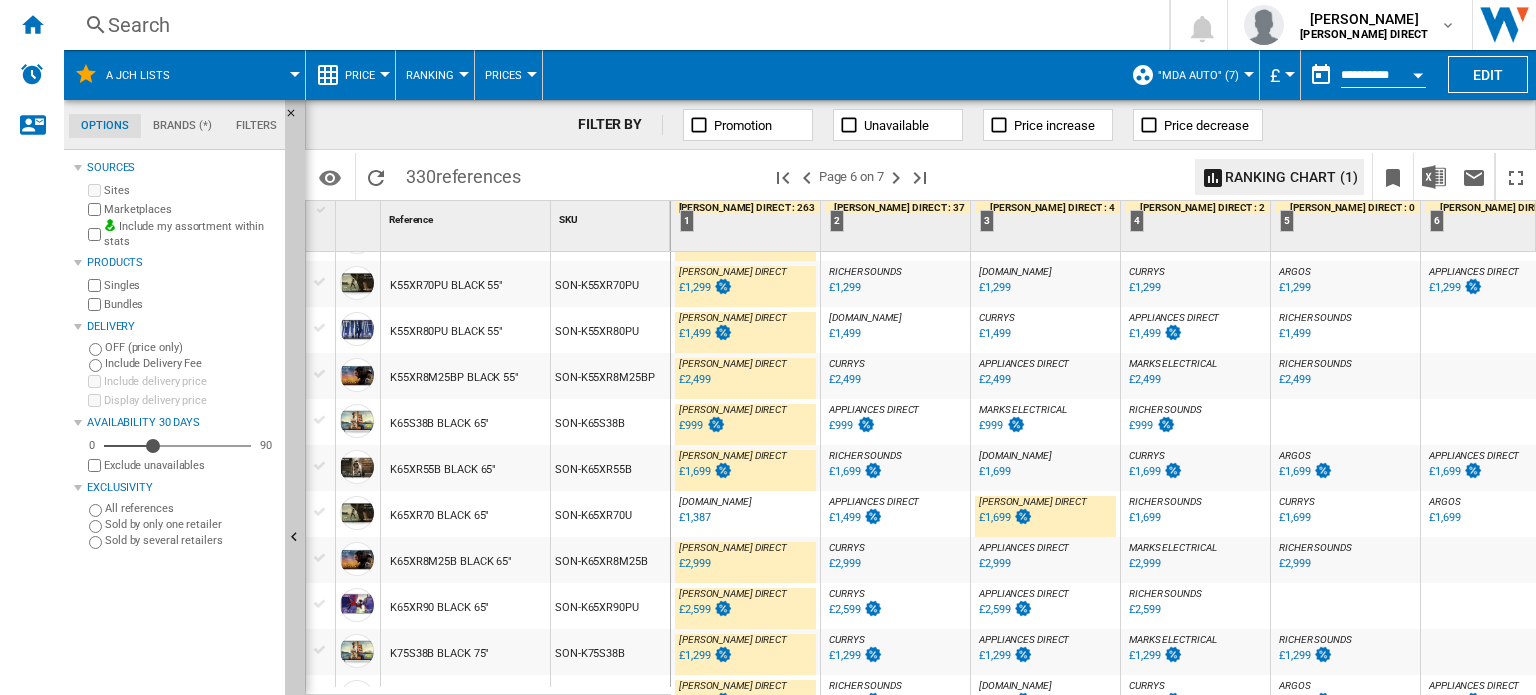 click on ""MDA Auto" (7)" at bounding box center [1203, 75] 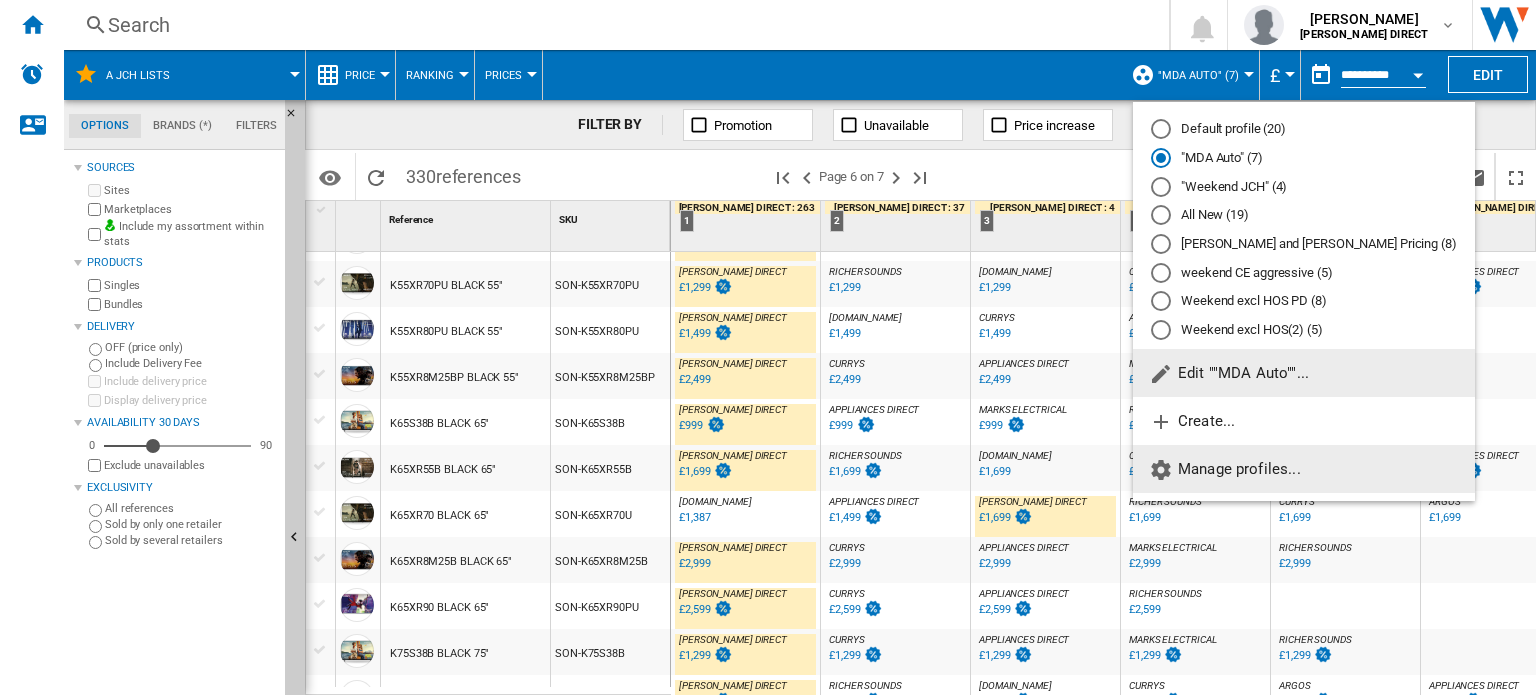 click on "Manage profiles..." 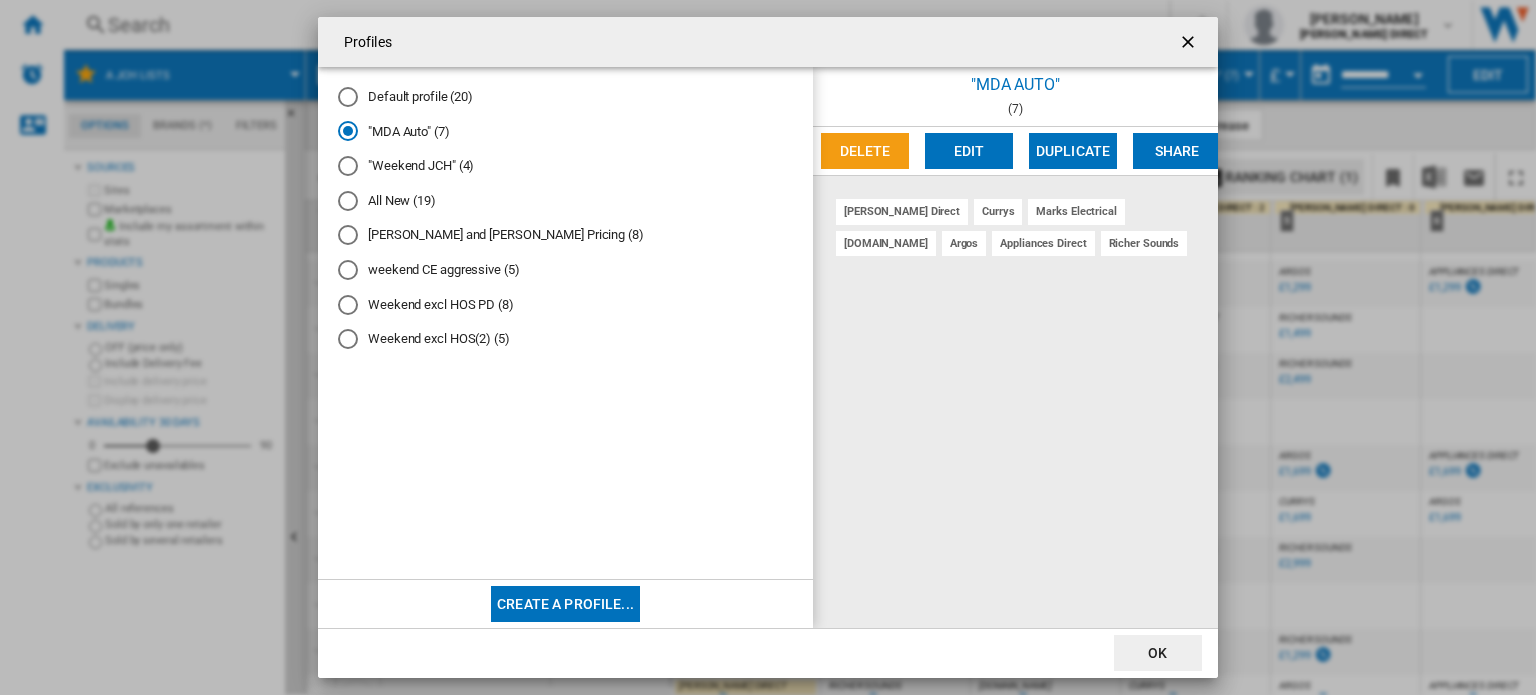click on "weekend CE aggressive (5)" at bounding box center (565, 270) 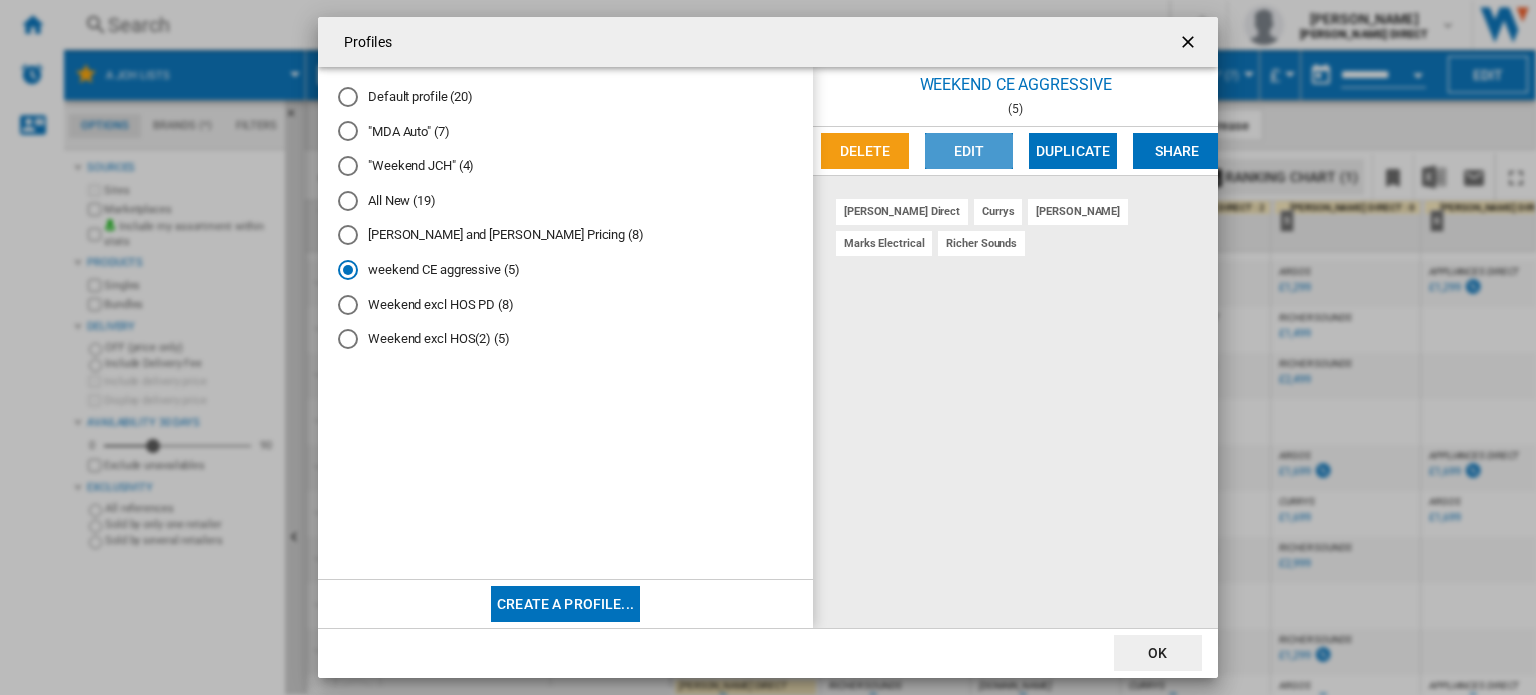 click on "Edit" at bounding box center (969, 151) 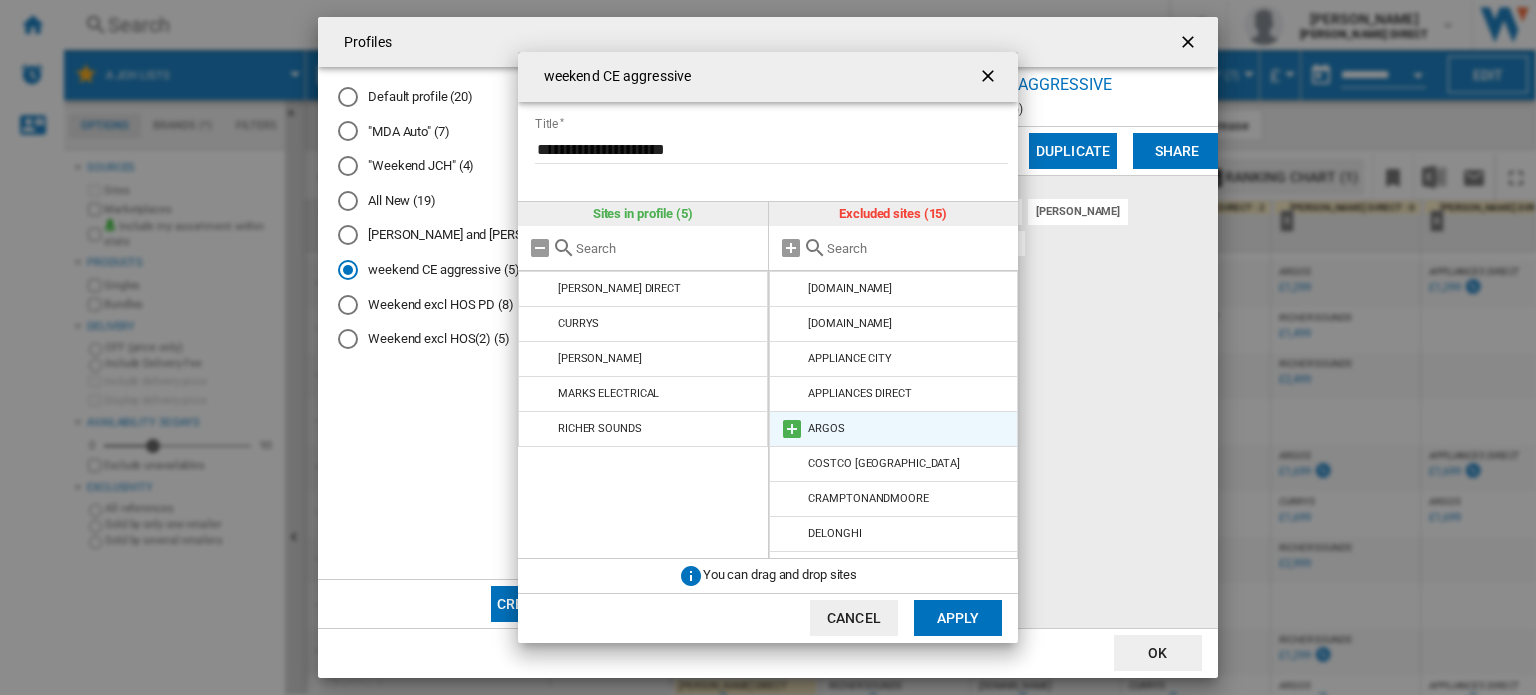 click at bounding box center [792, 429] 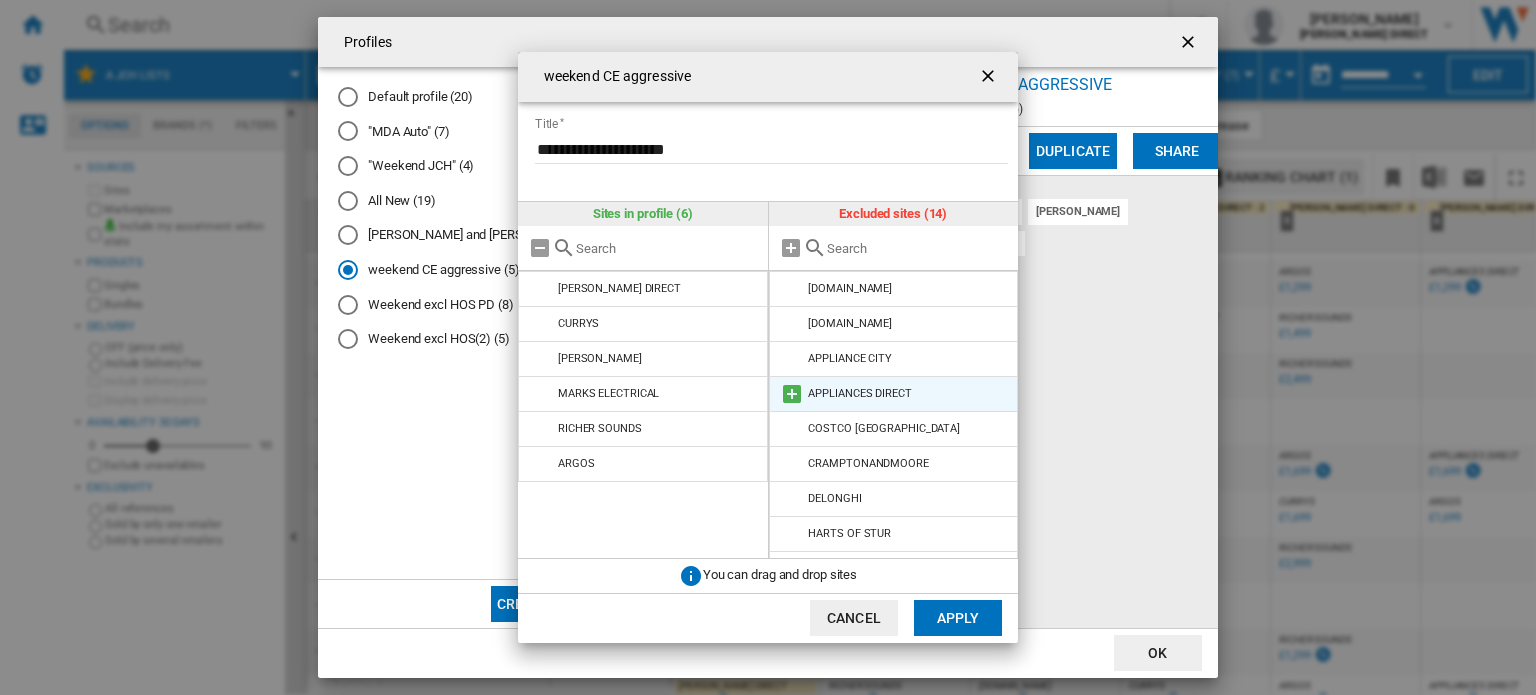 click at bounding box center (792, 394) 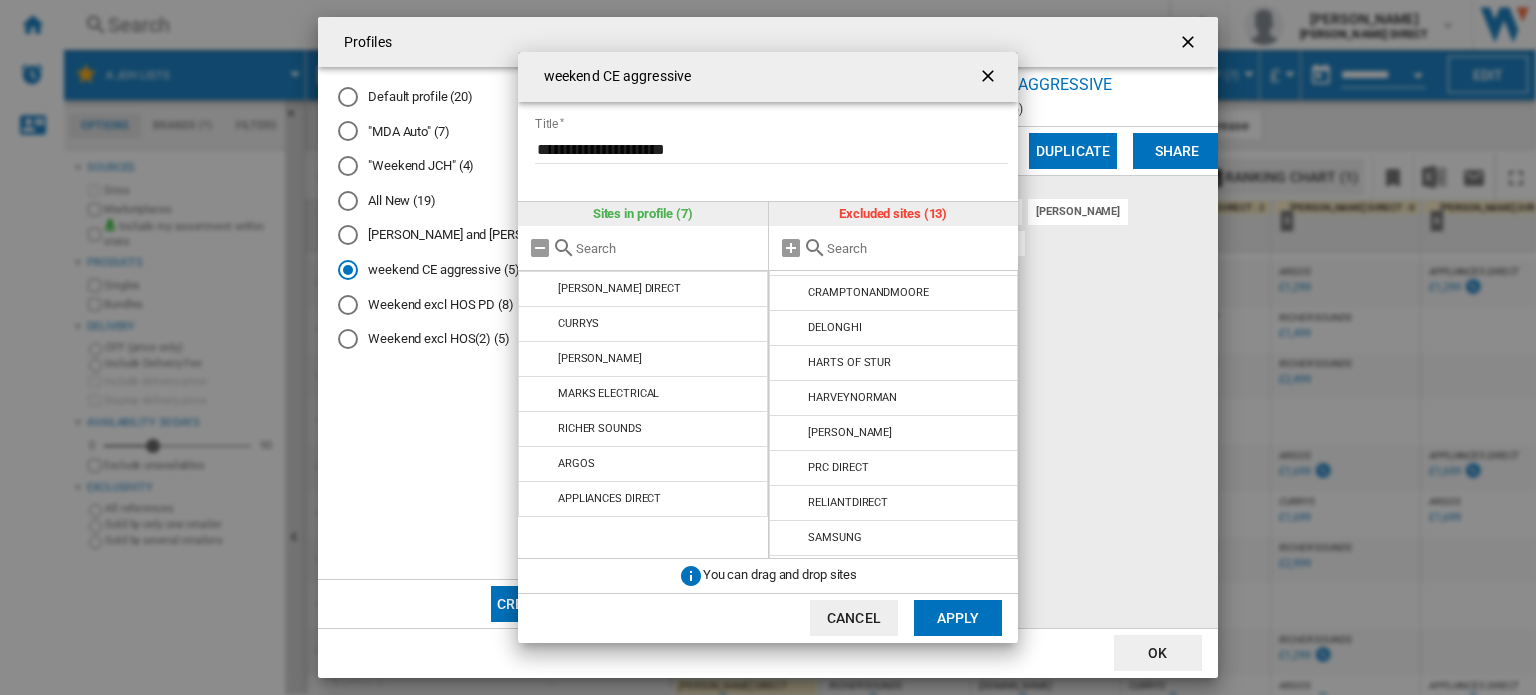 scroll, scrollTop: 168, scrollLeft: 0, axis: vertical 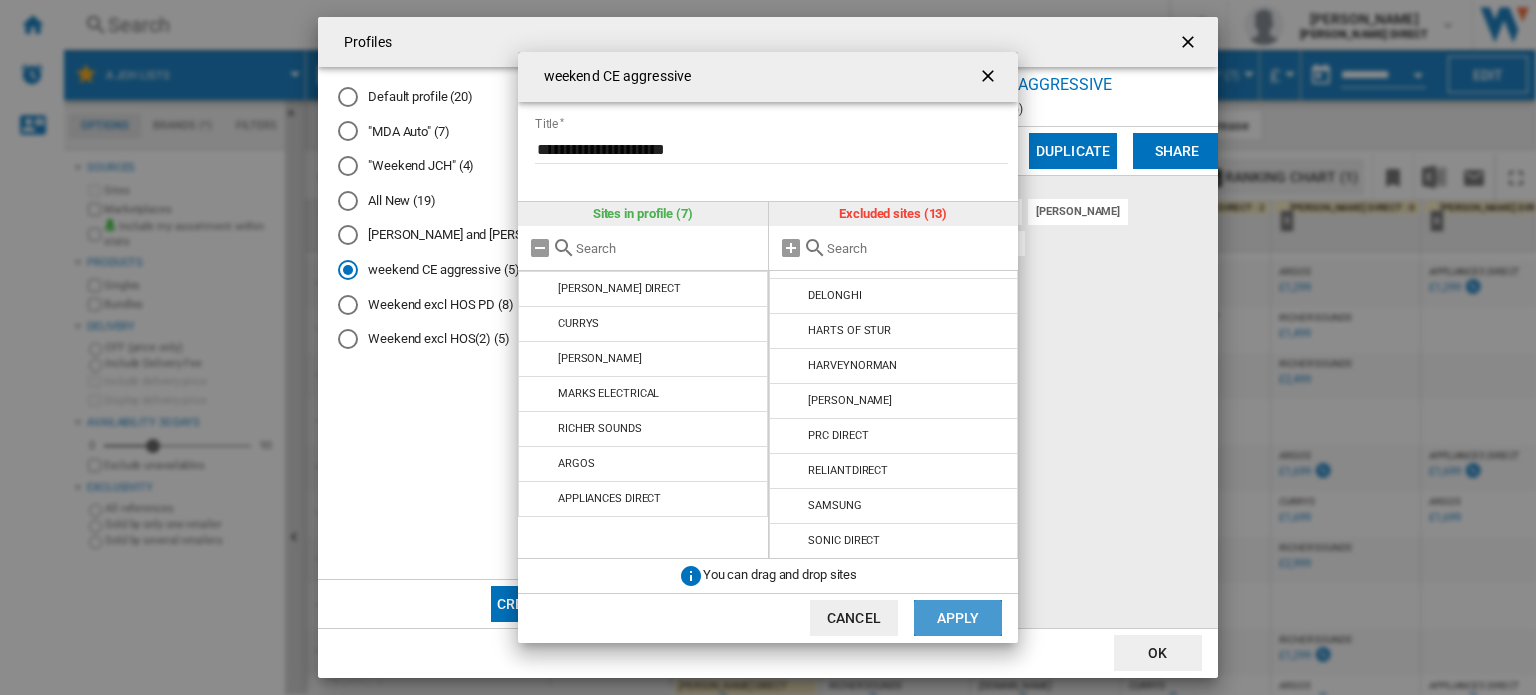 click on "Apply" 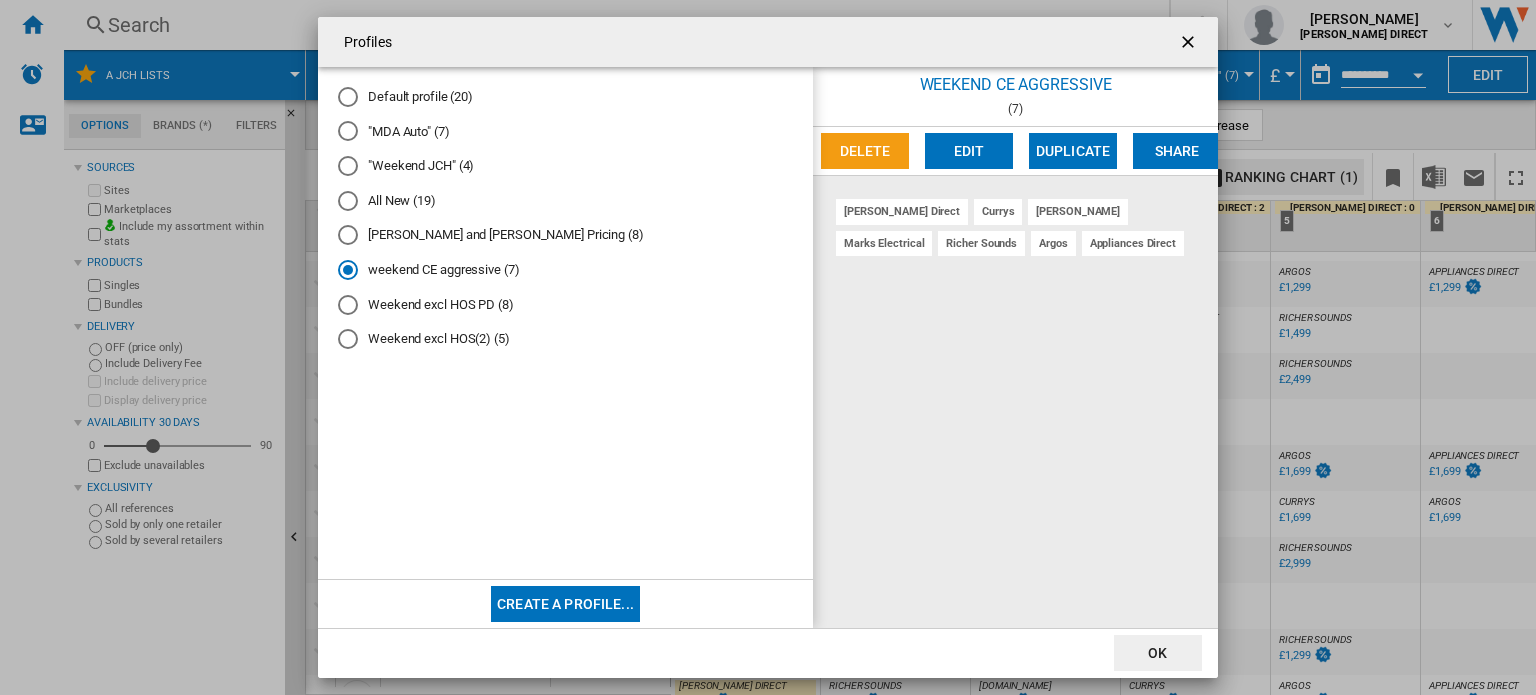 click on "Edit" at bounding box center [969, 151] 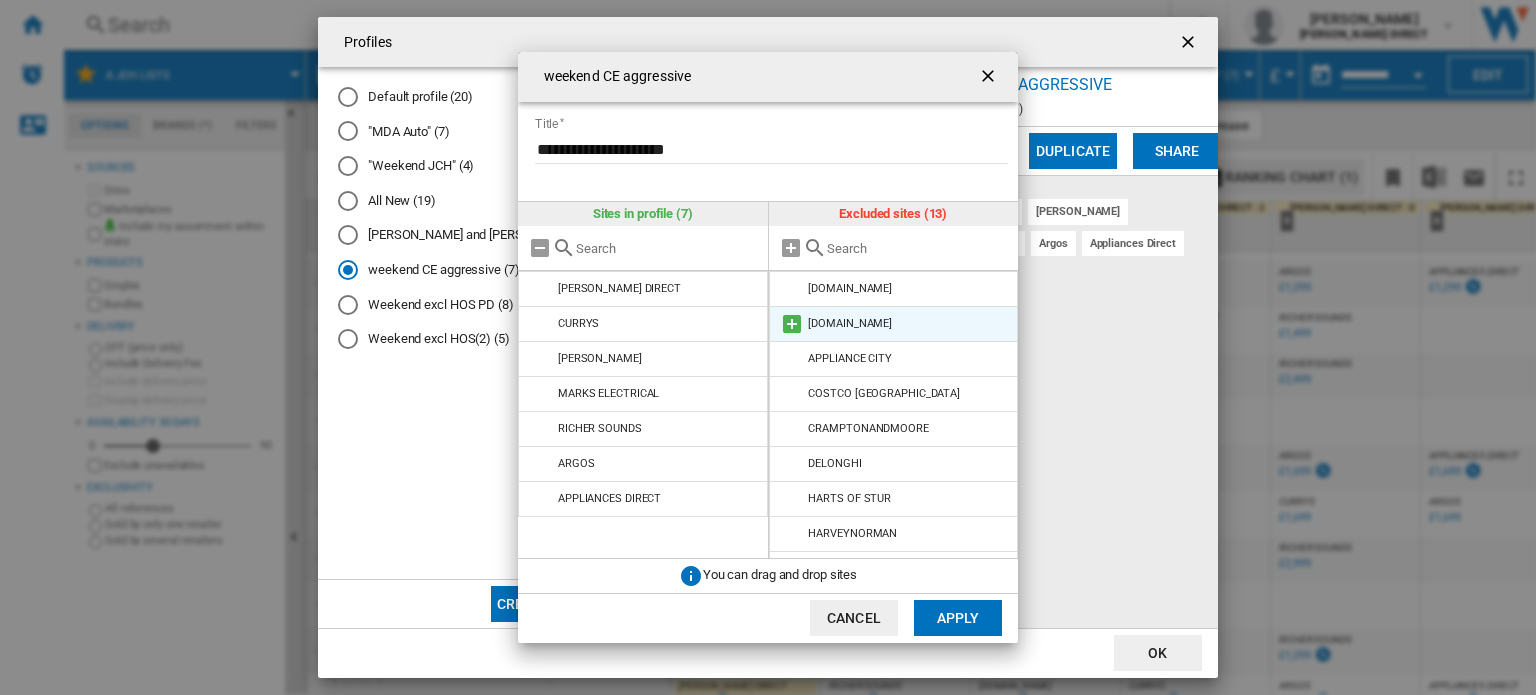 click at bounding box center [792, 324] 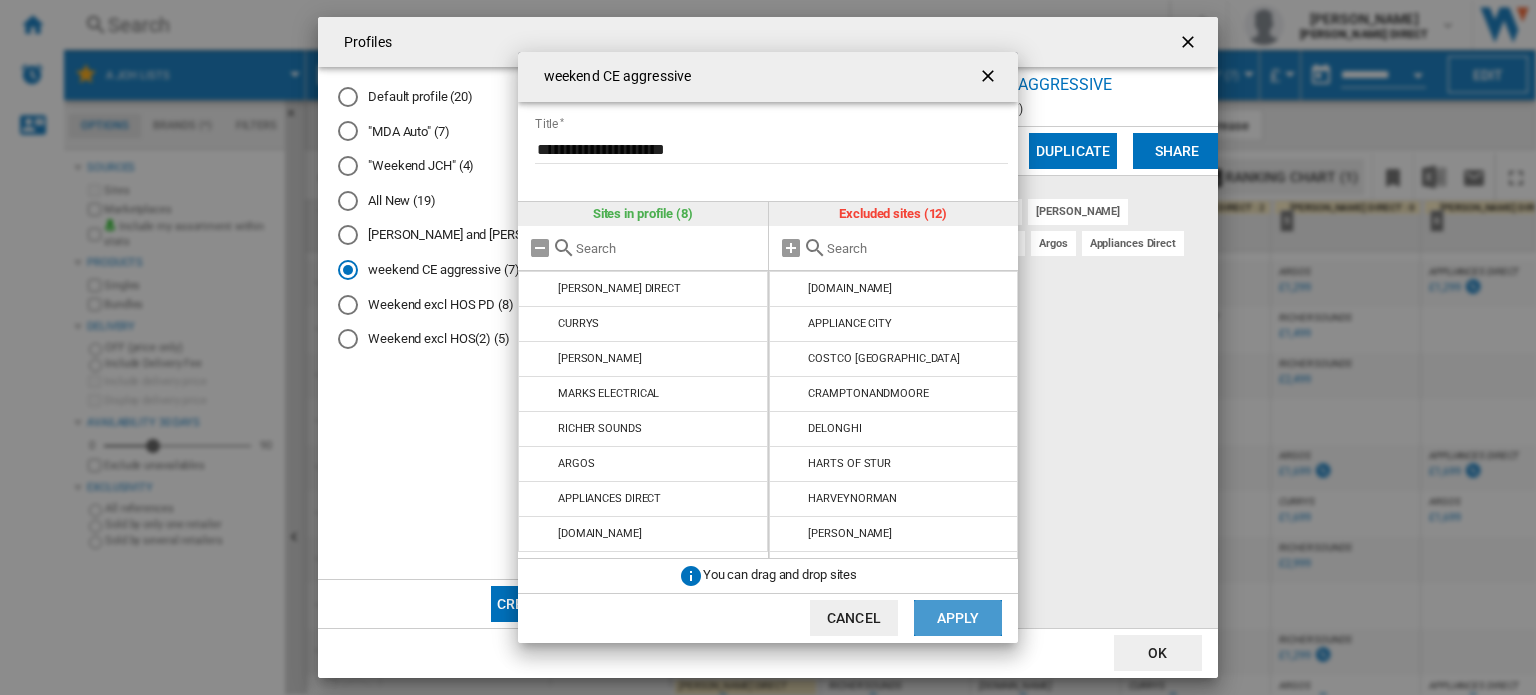 click on "Apply" 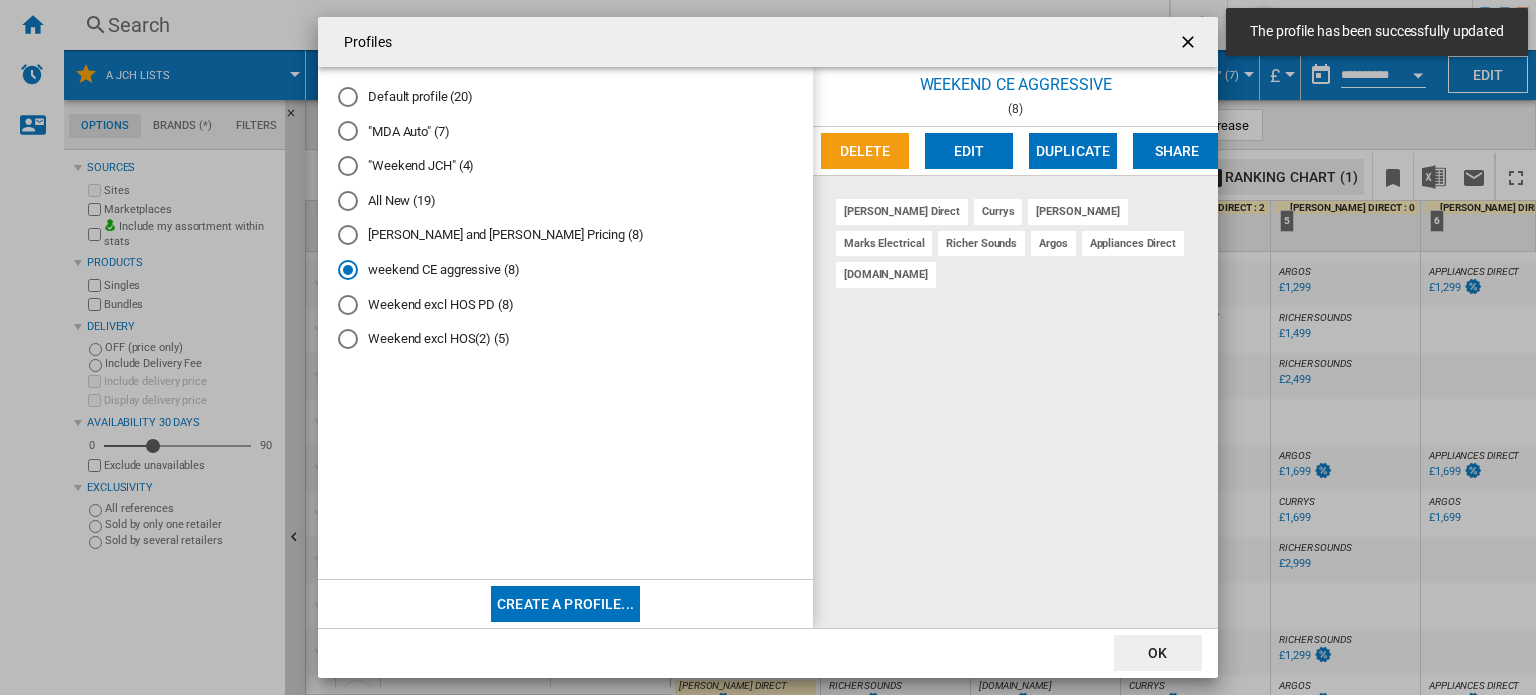 click at bounding box center [1190, 44] 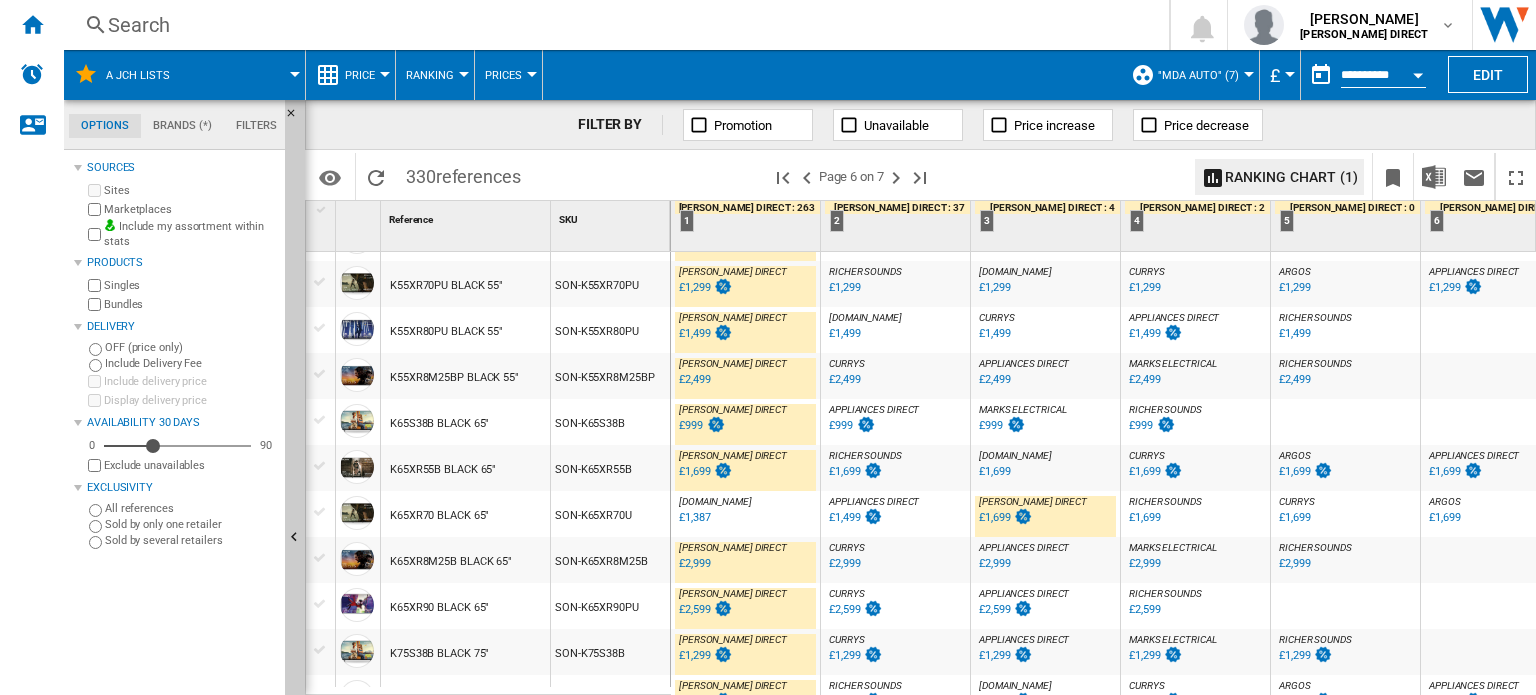 click on ""MDA Auto" (7)" at bounding box center (1198, 75) 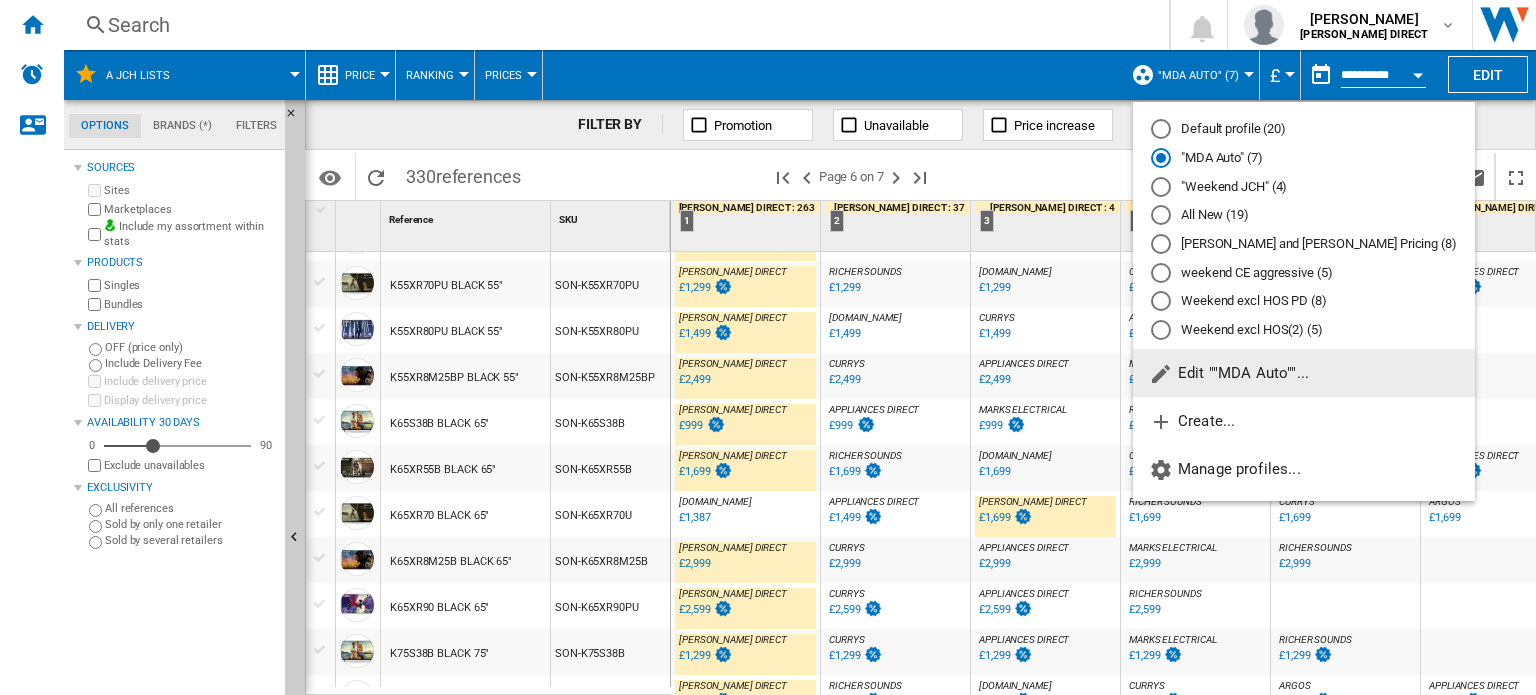 click on "weekend CE aggressive (5)" at bounding box center (1304, 272) 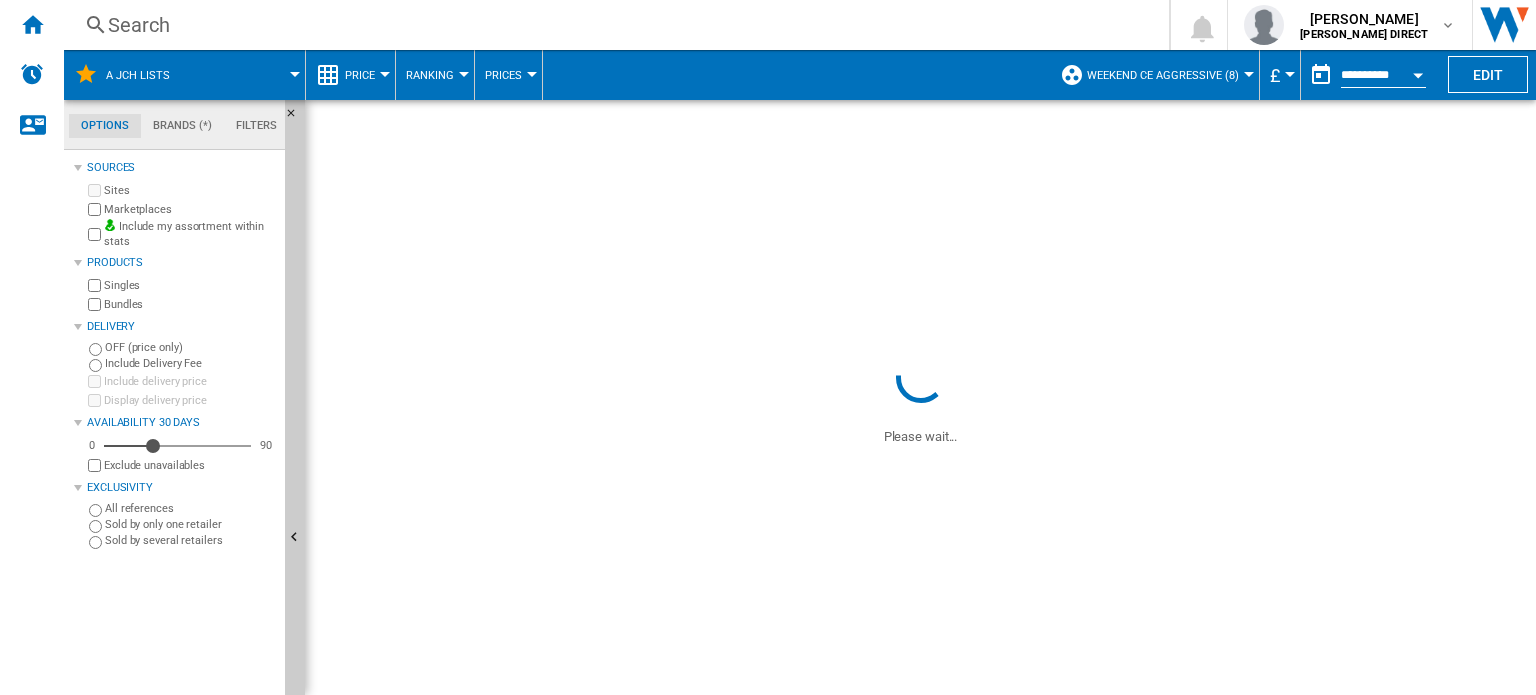 scroll, scrollTop: 0, scrollLeft: 0, axis: both 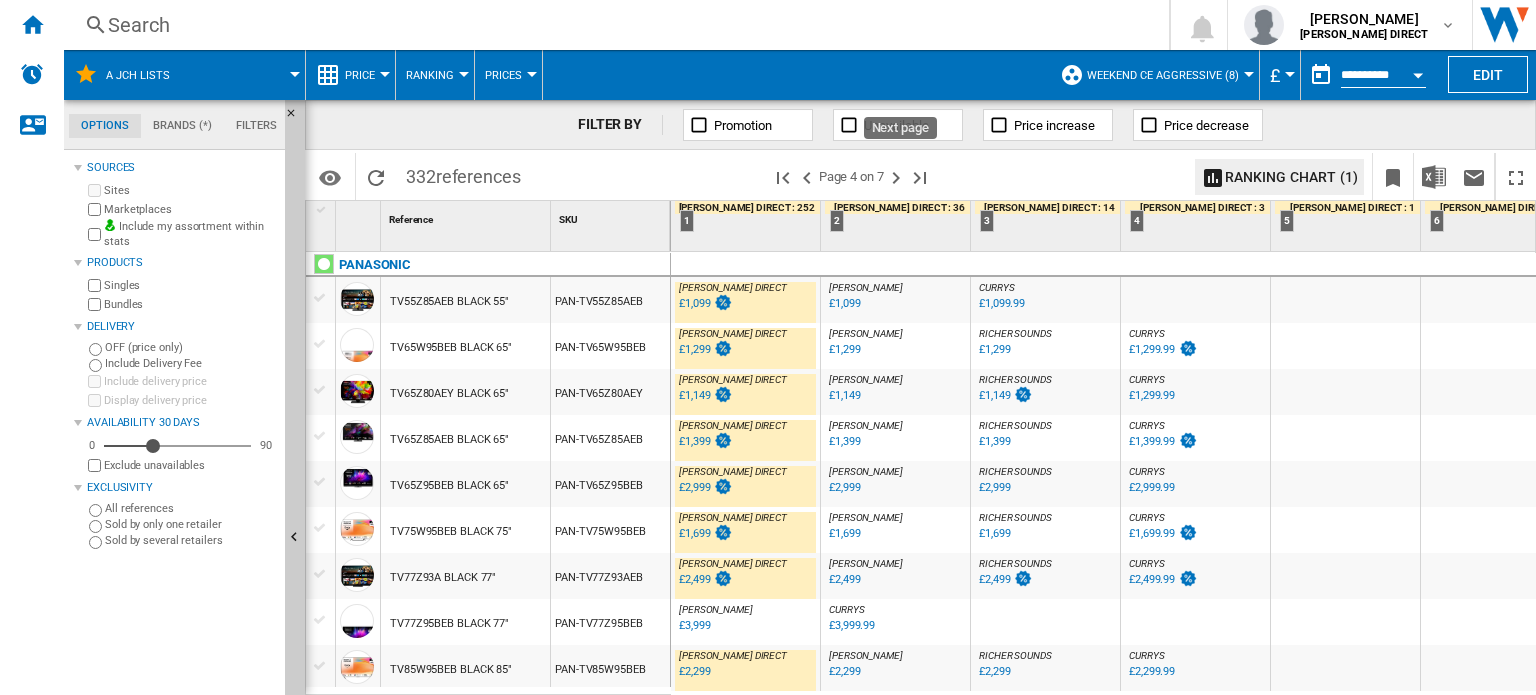 click at bounding box center (896, 178) 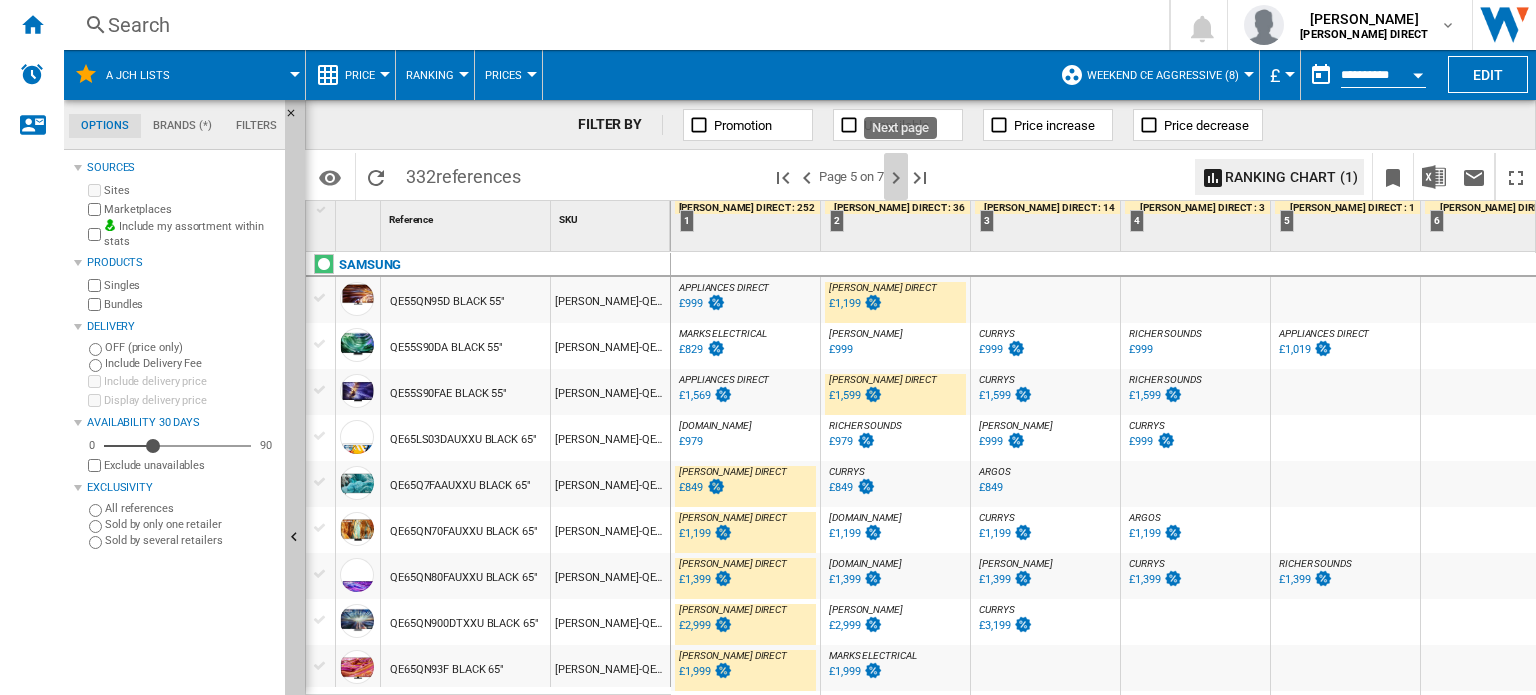 click at bounding box center (896, 178) 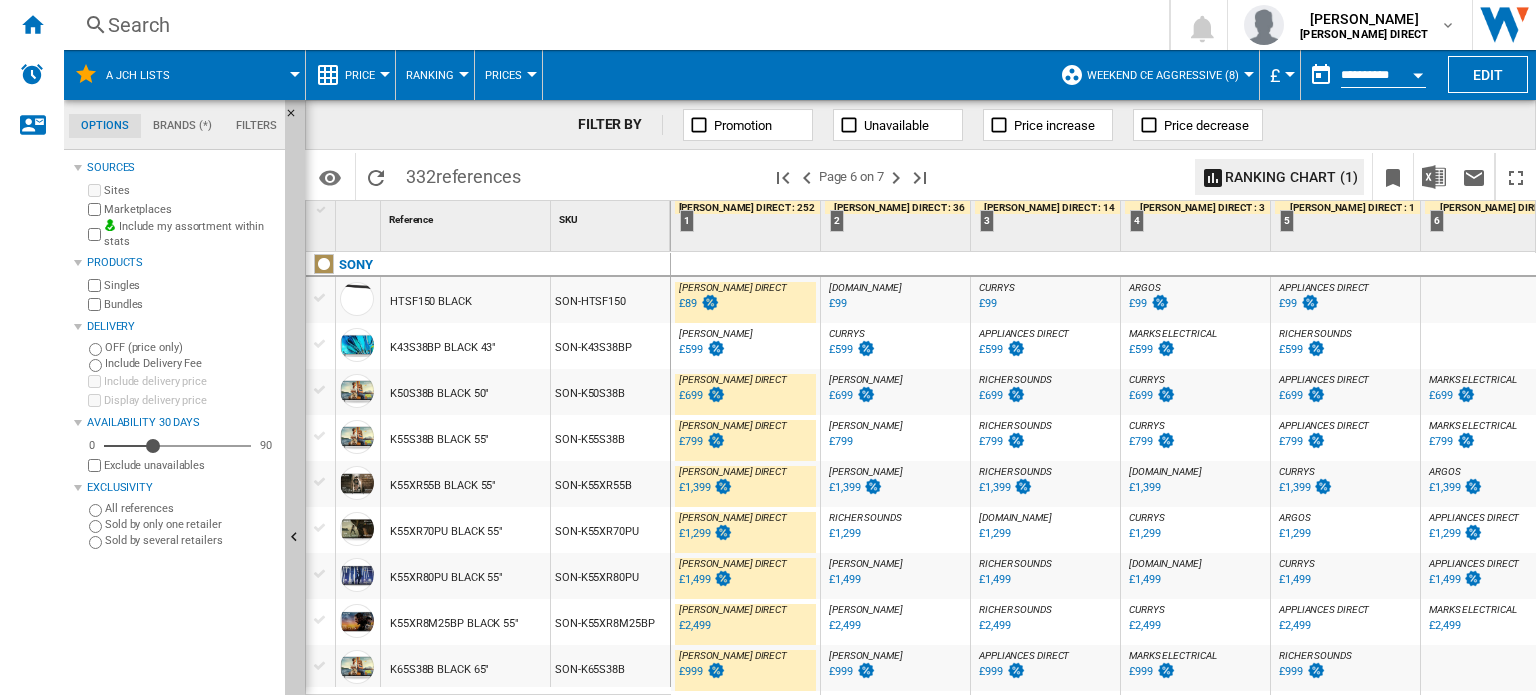 scroll, scrollTop: 100, scrollLeft: 0, axis: vertical 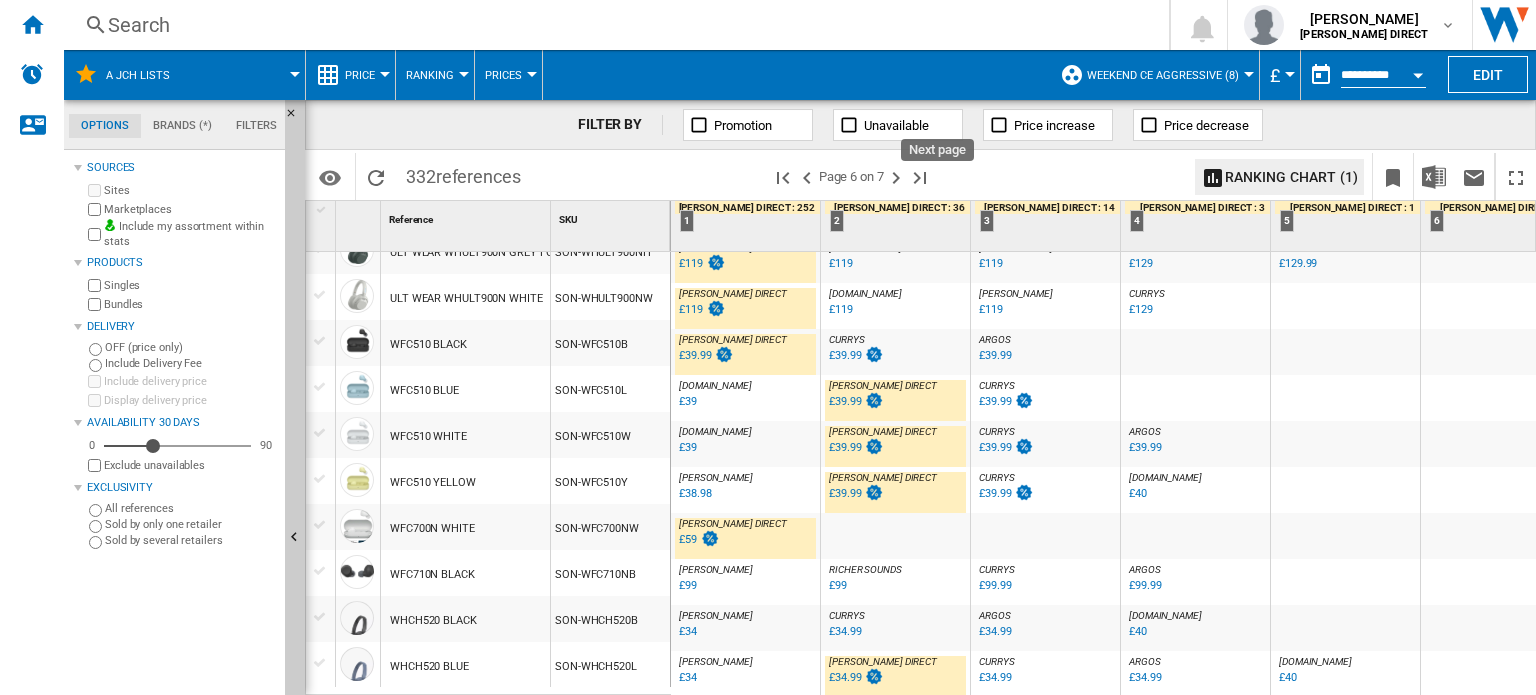 drag, startPoint x: 896, startPoint y: 182, endPoint x: 76, endPoint y: 235, distance: 821.711 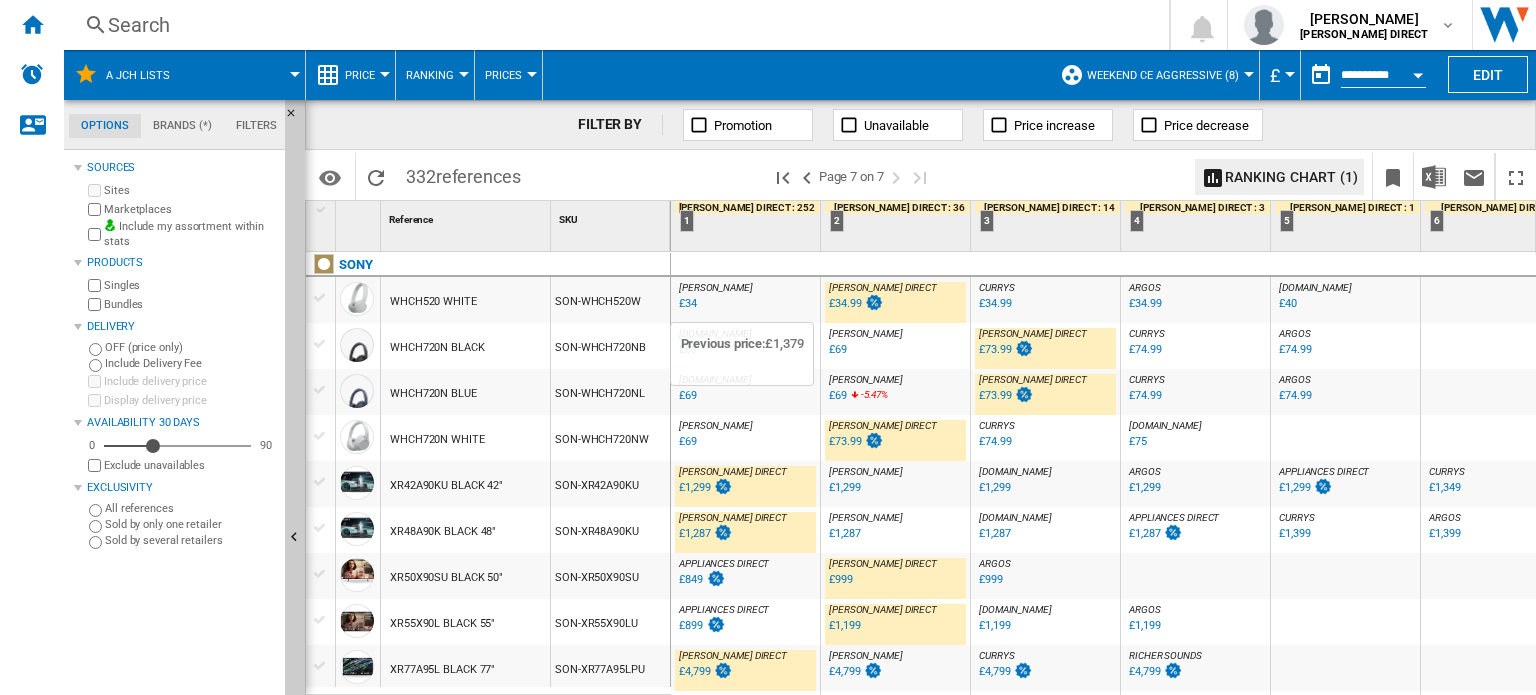 scroll, scrollTop: 200, scrollLeft: 0, axis: vertical 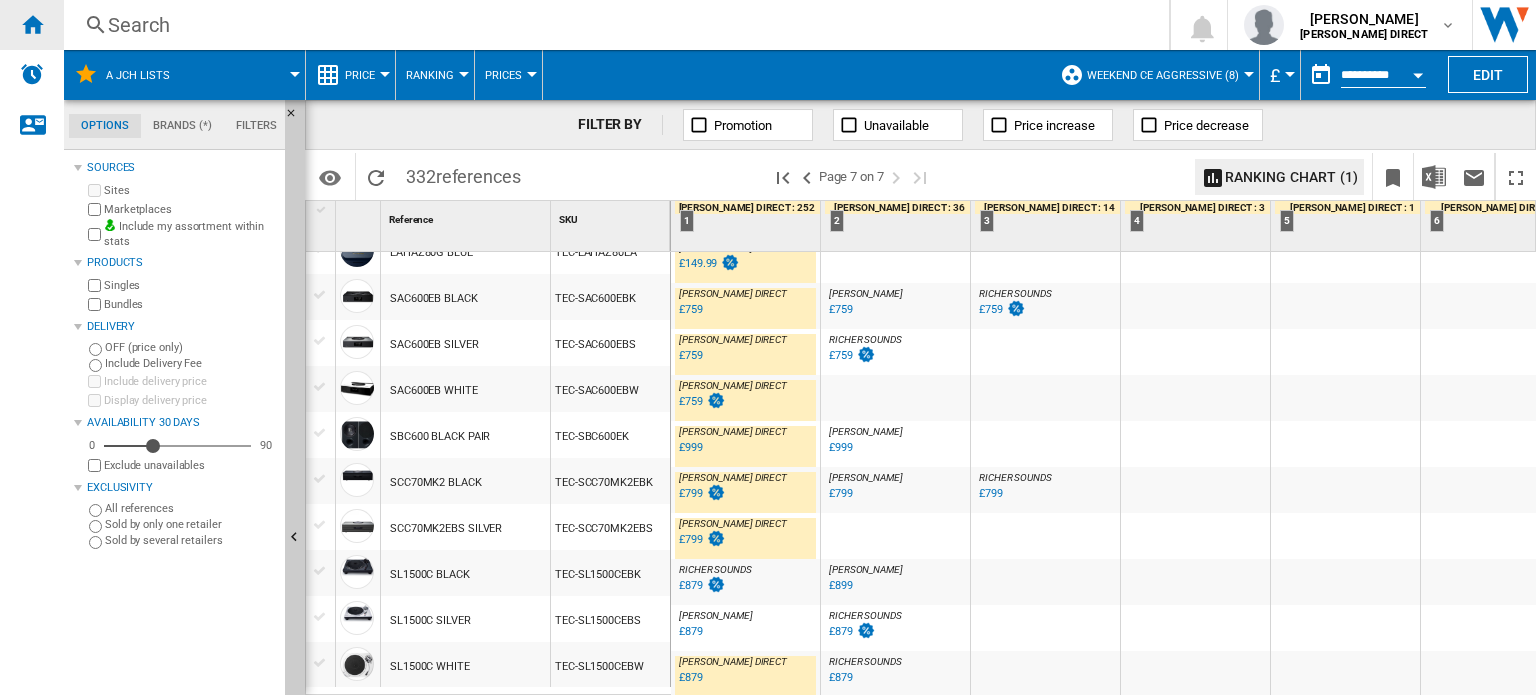 click at bounding box center (32, 24) 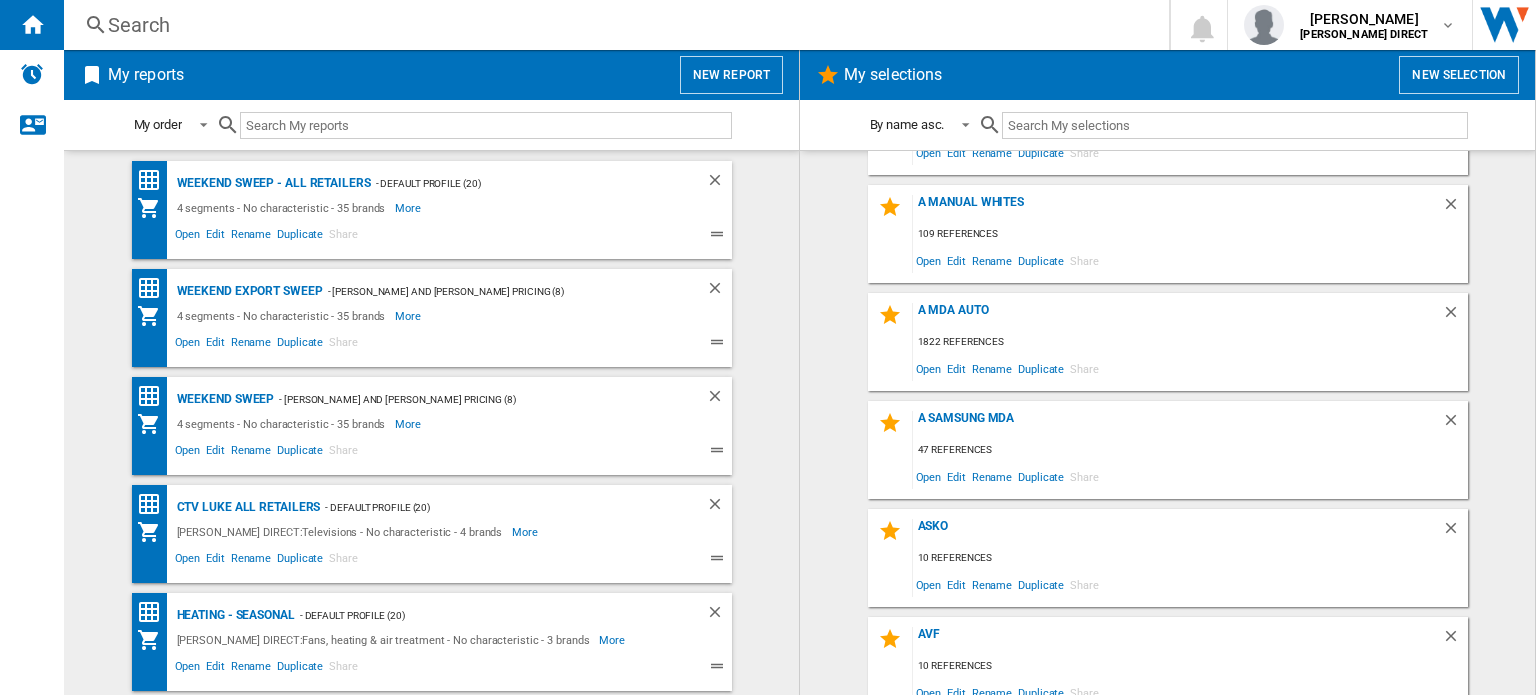 scroll, scrollTop: 400, scrollLeft: 0, axis: vertical 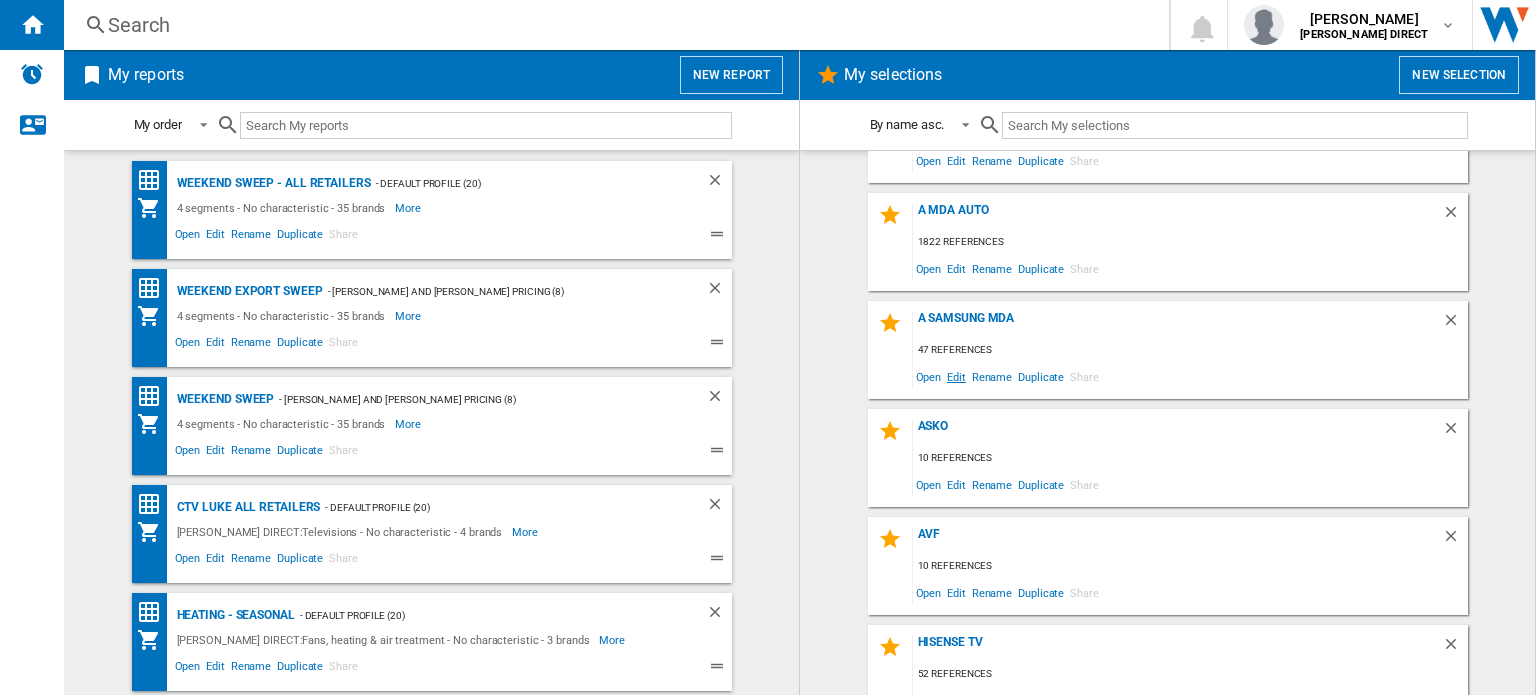 click on "Edit" 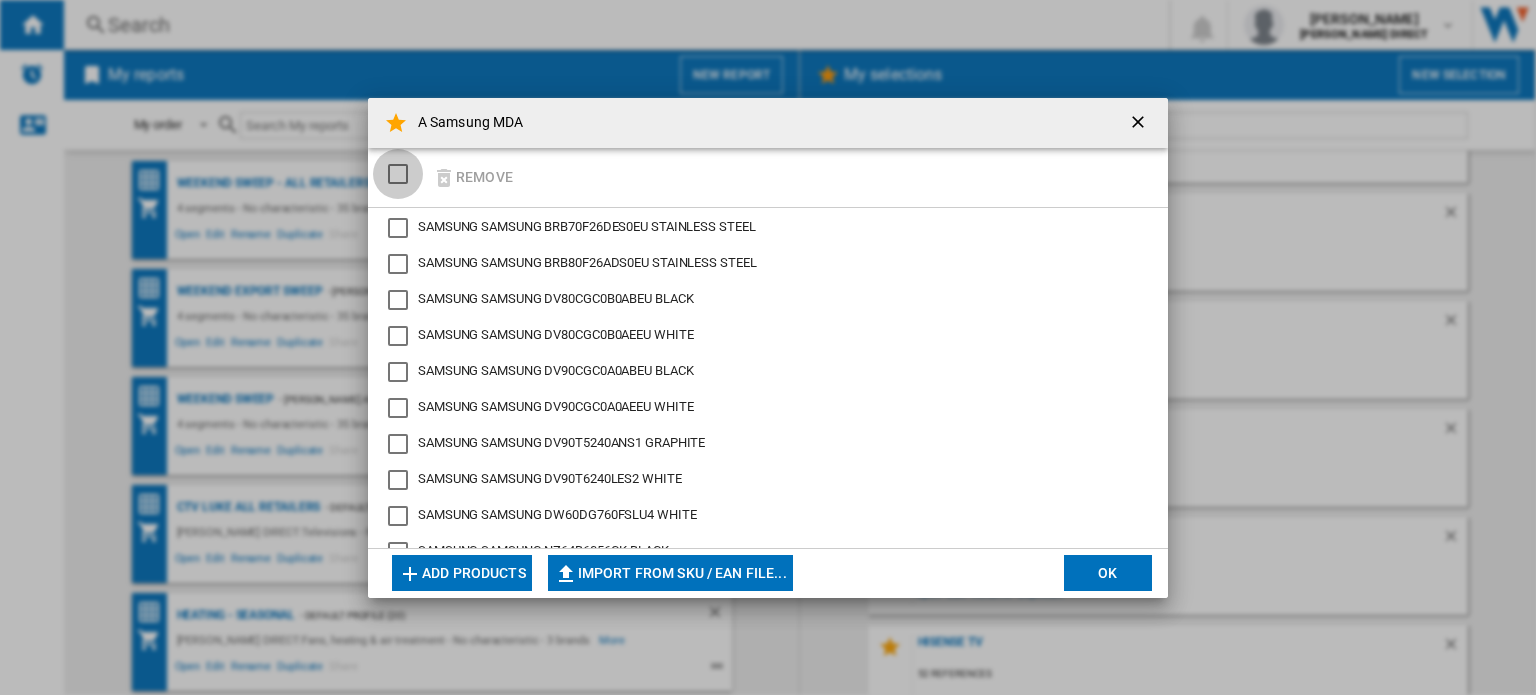 click at bounding box center (398, 174) 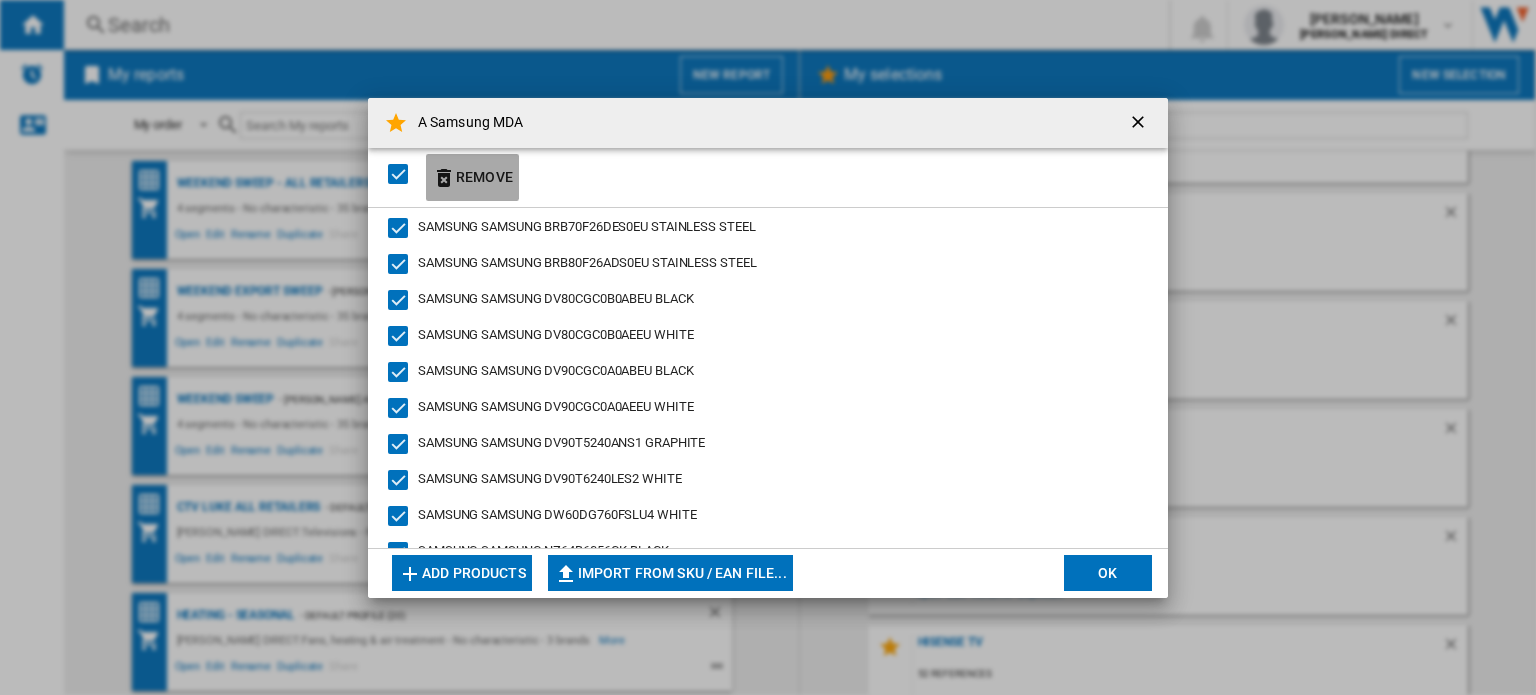 click on "Remove" at bounding box center (472, 177) 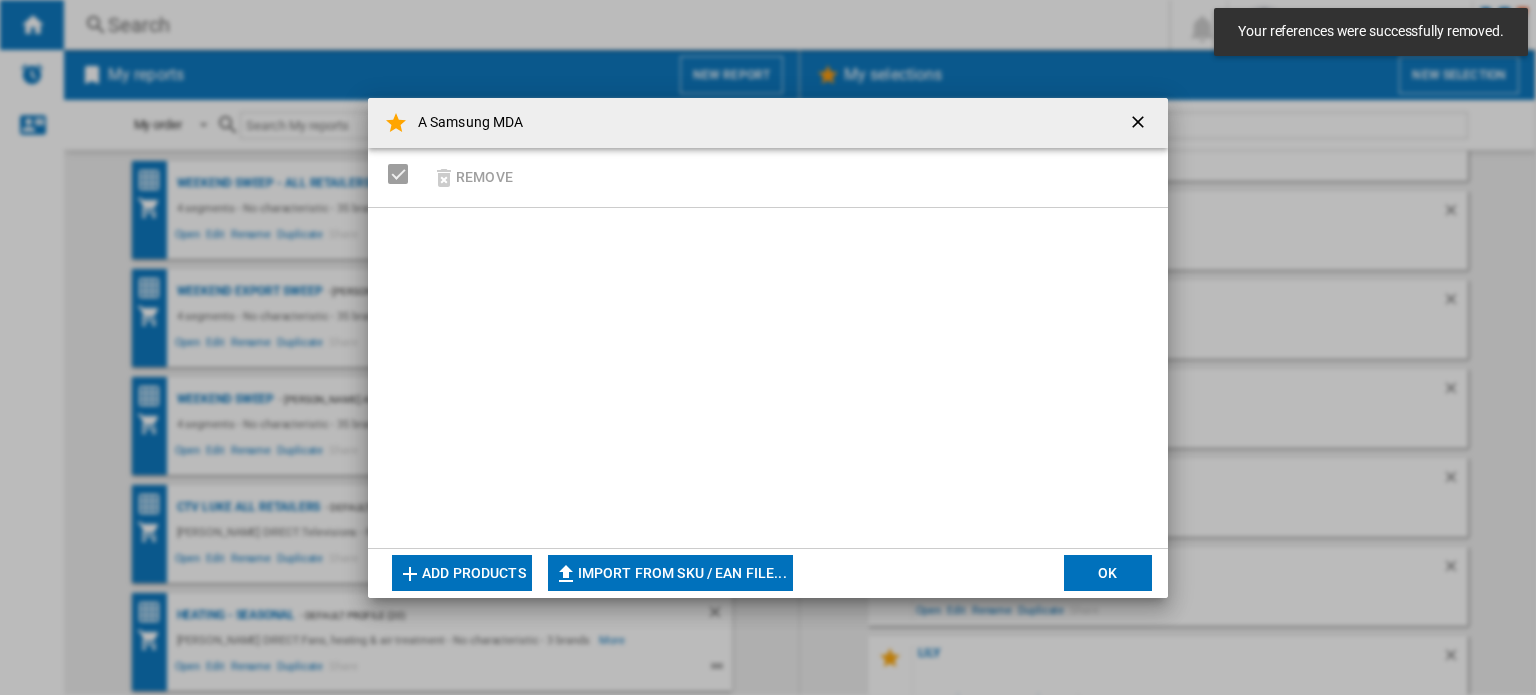 scroll, scrollTop: 1831, scrollLeft: 0, axis: vertical 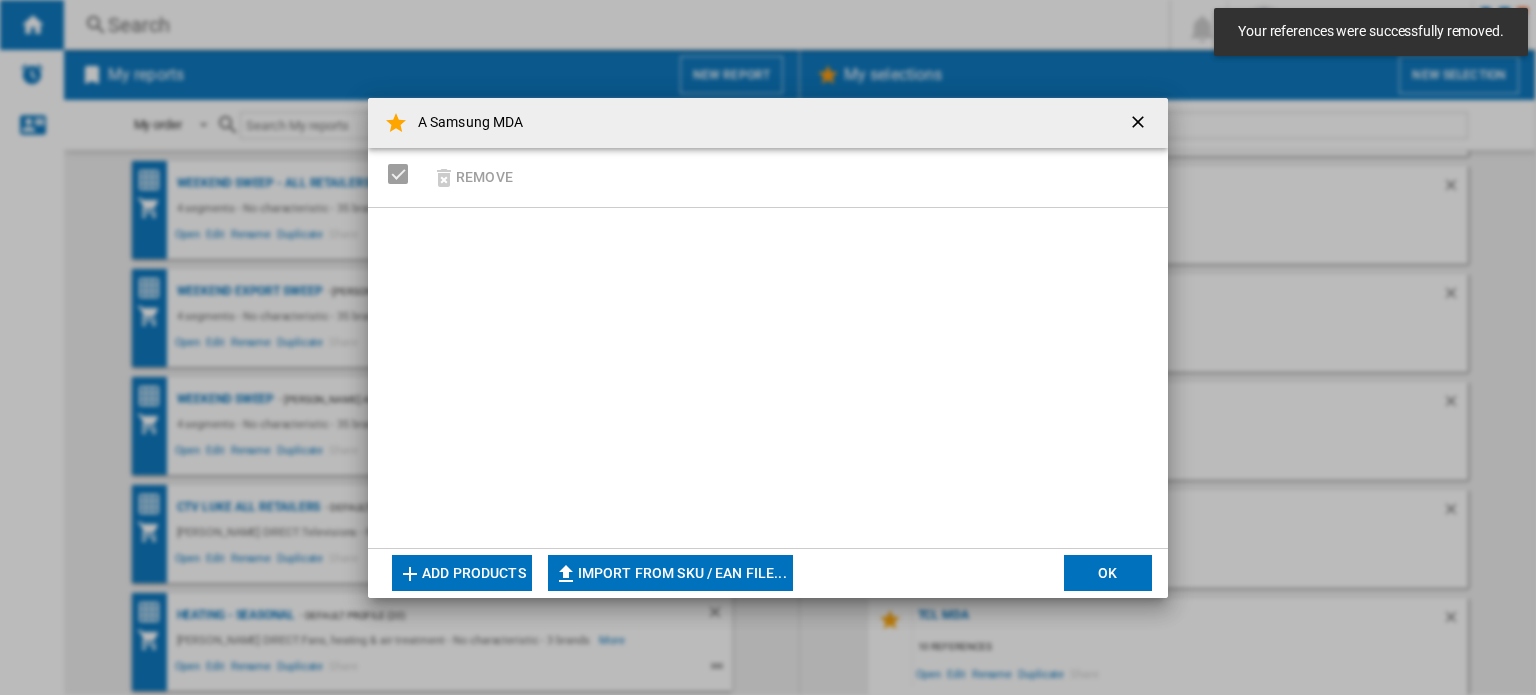 click on "OK" 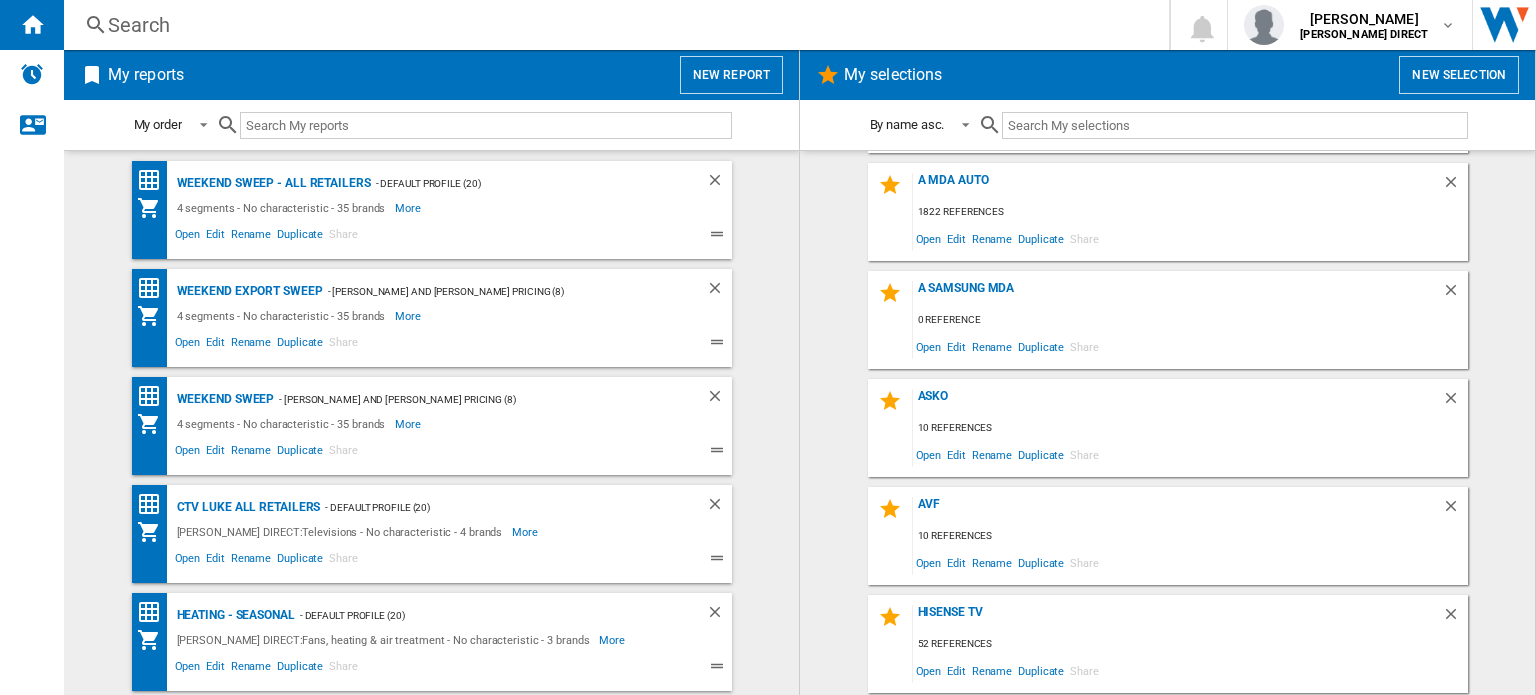 scroll, scrollTop: 400, scrollLeft: 0, axis: vertical 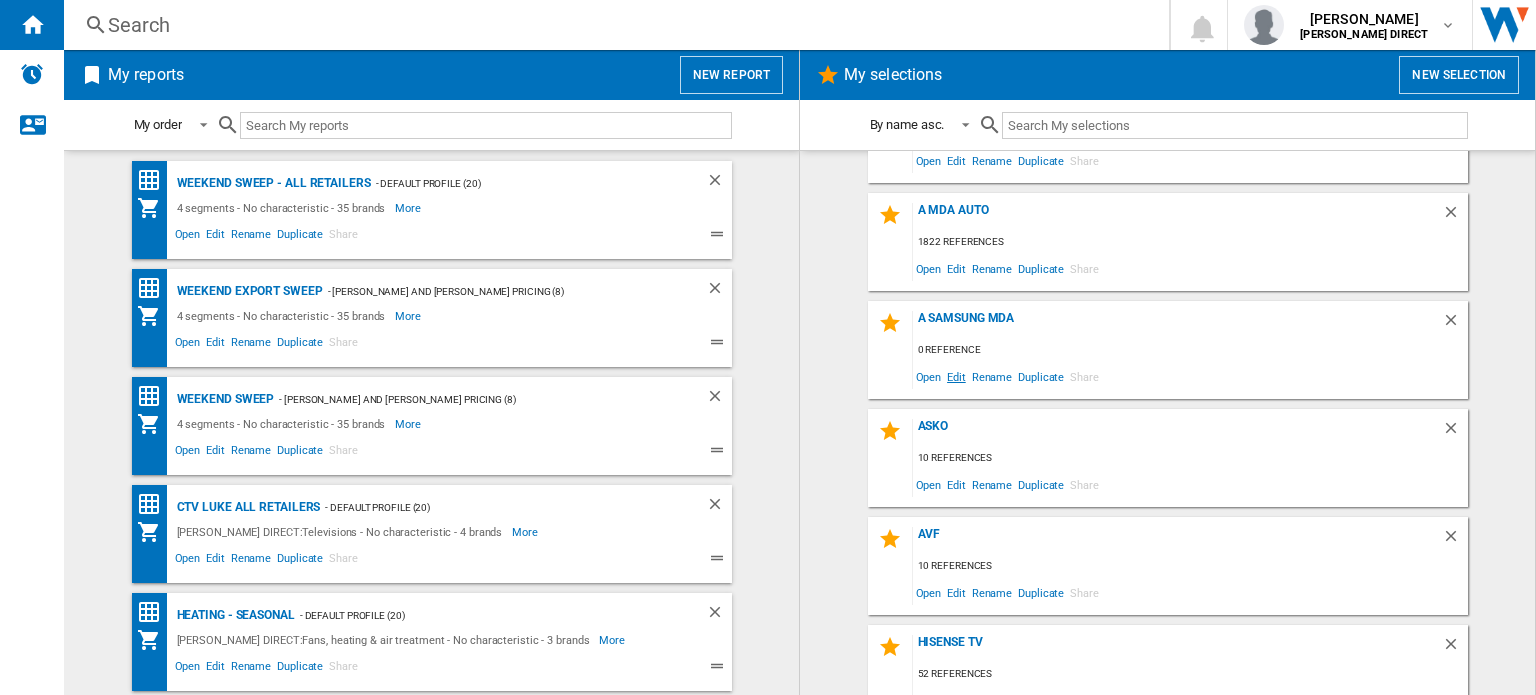click on "Edit" 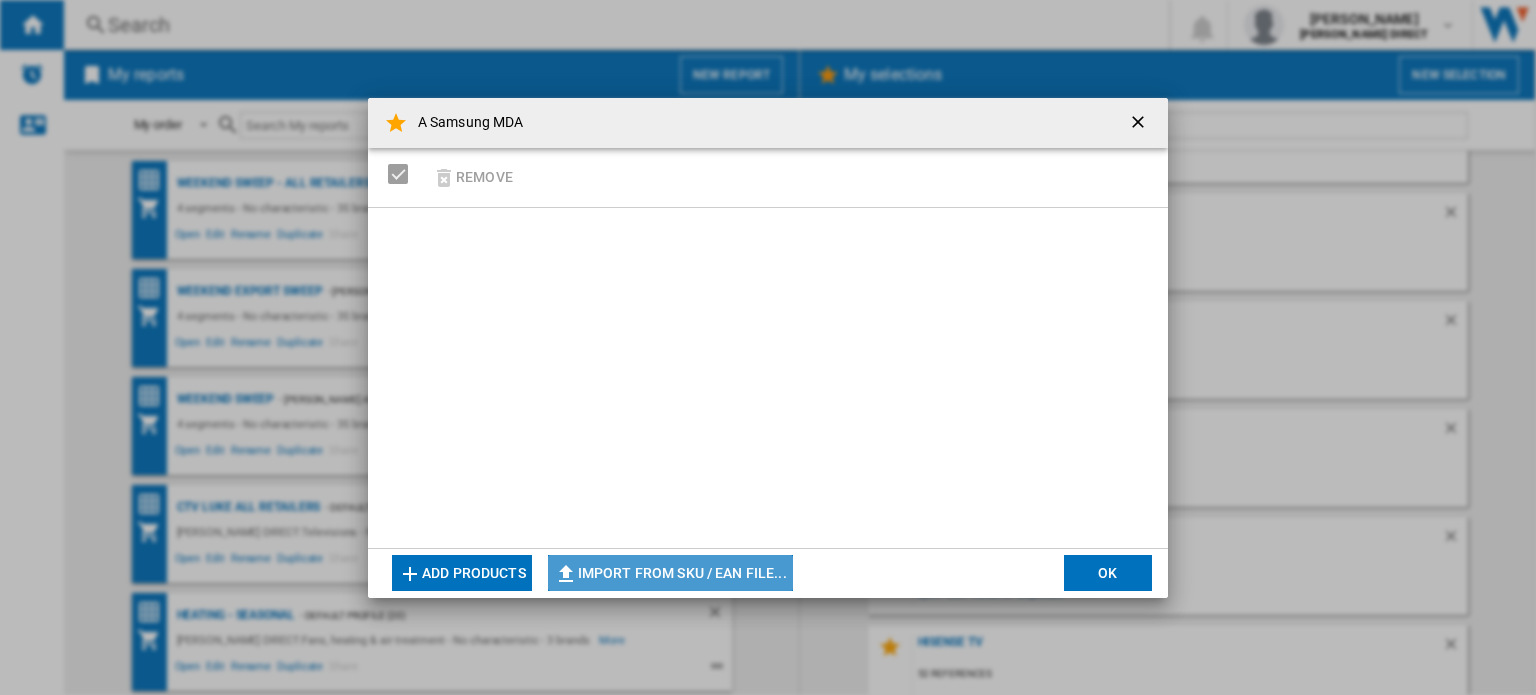 click on "Import from SKU / EAN file..." 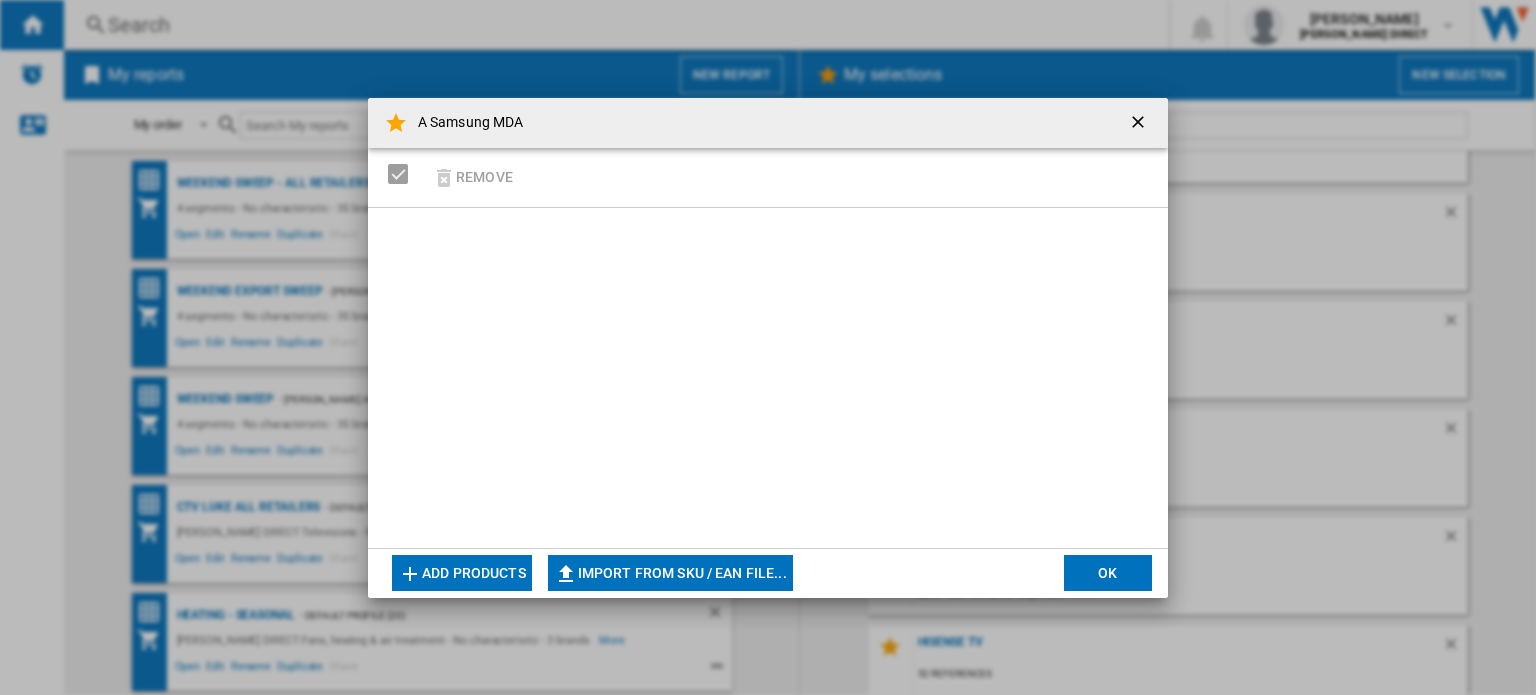 type on "**********" 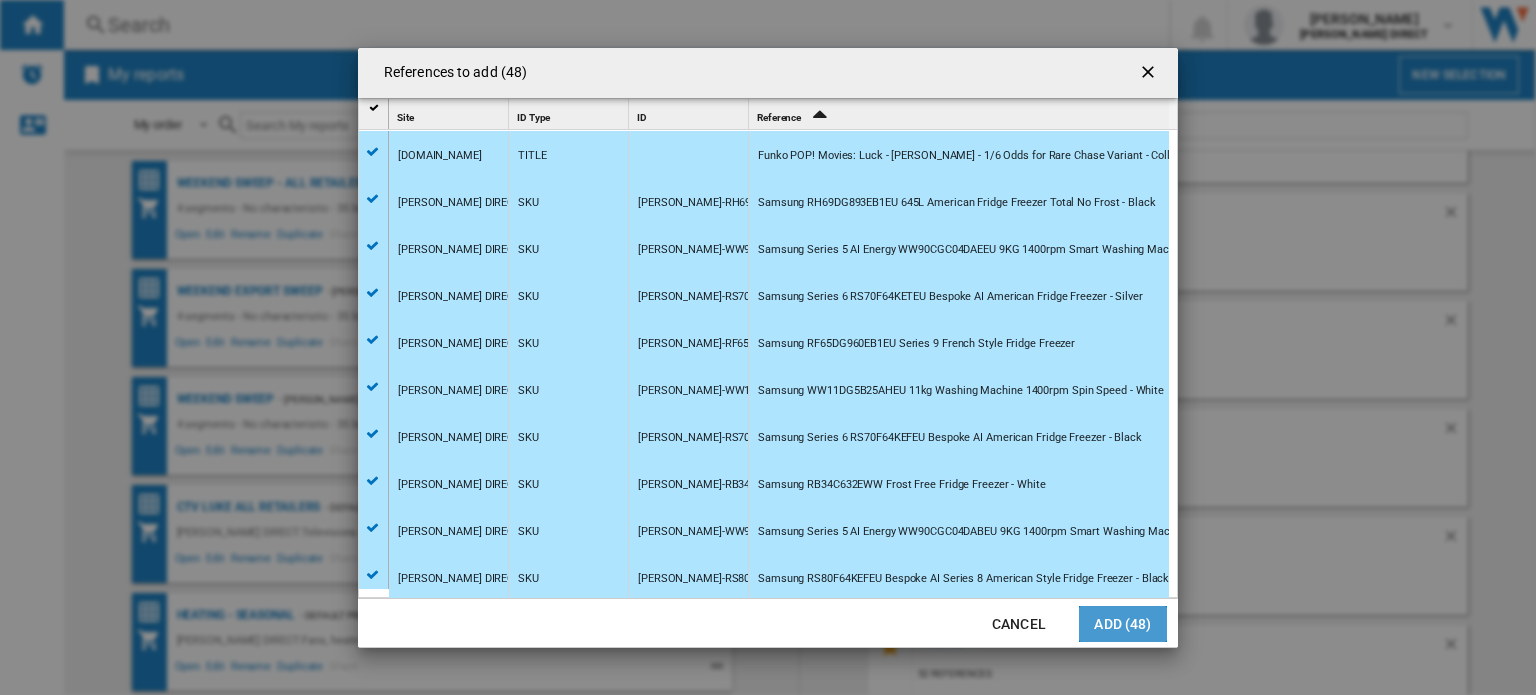 click on "Add (48)" 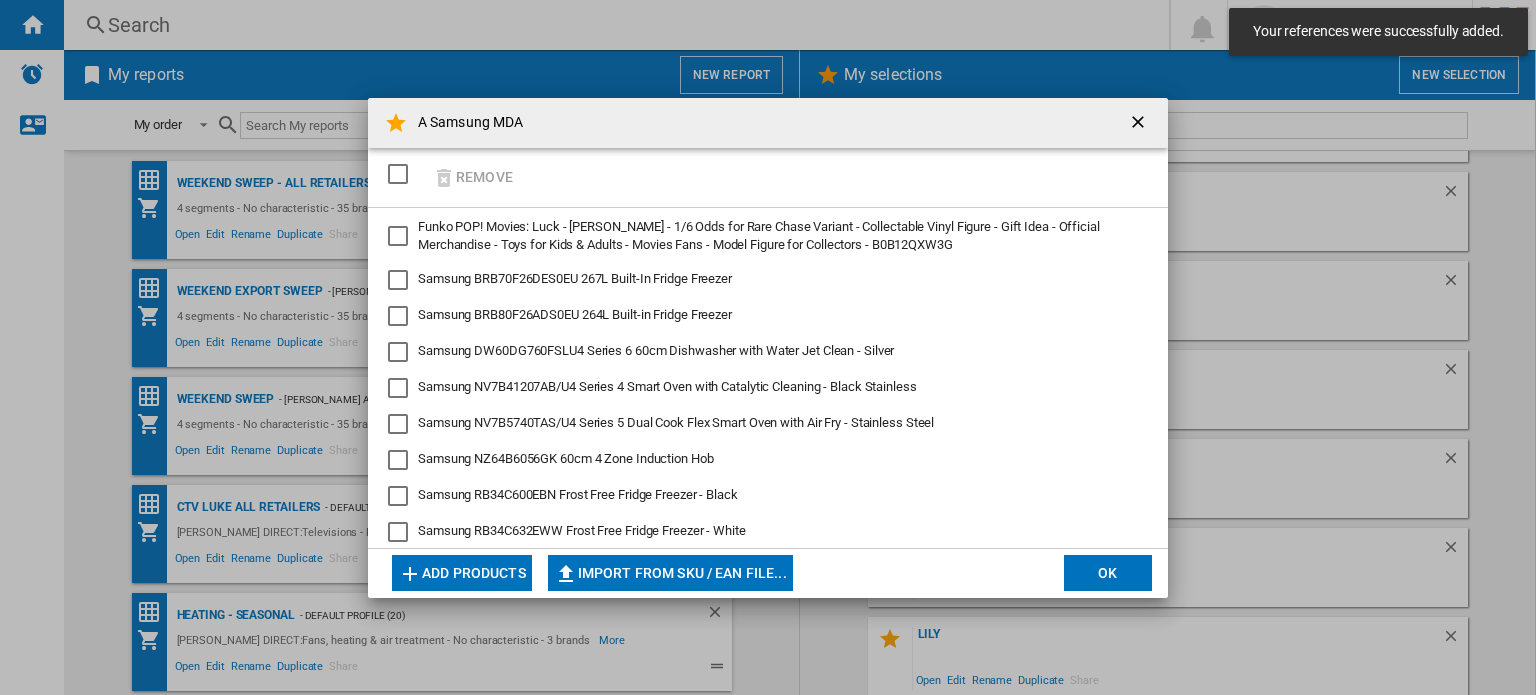 scroll, scrollTop: 1831, scrollLeft: 0, axis: vertical 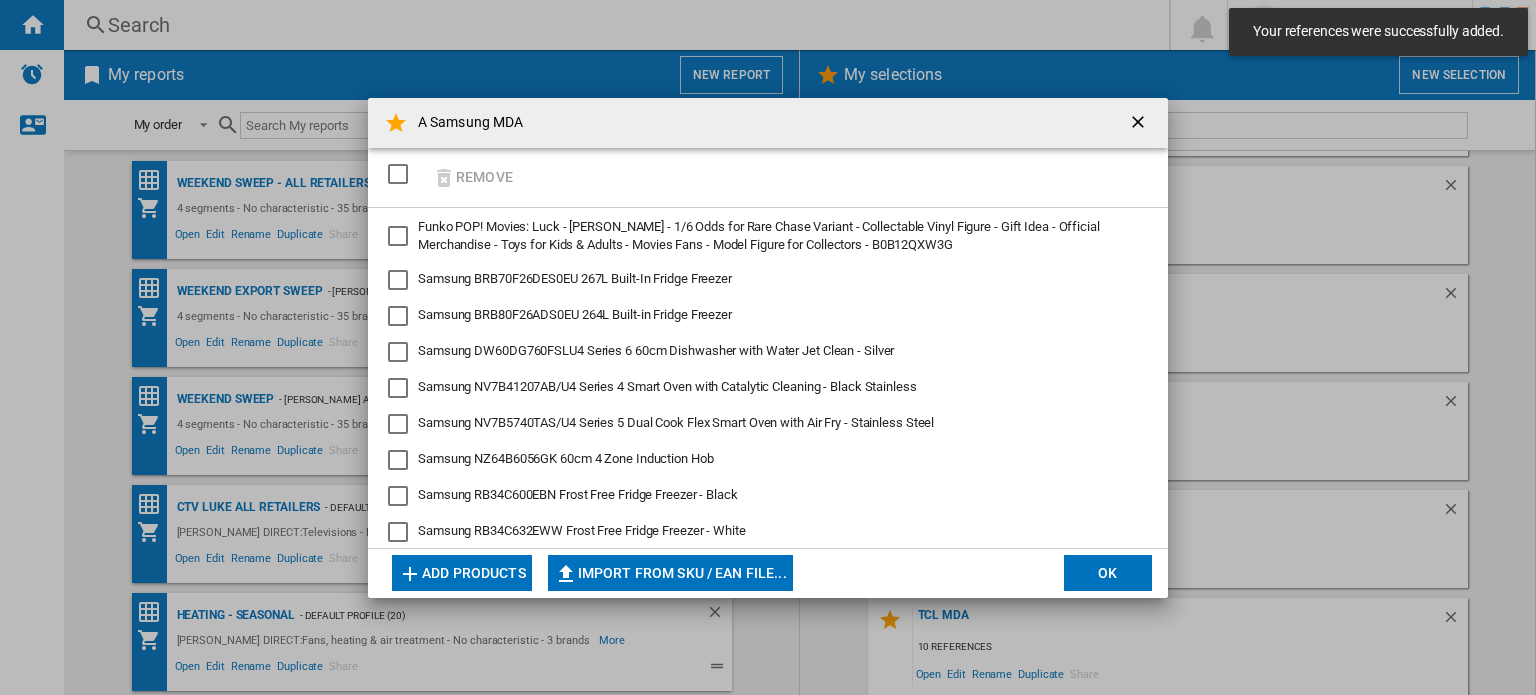 click on "OK" 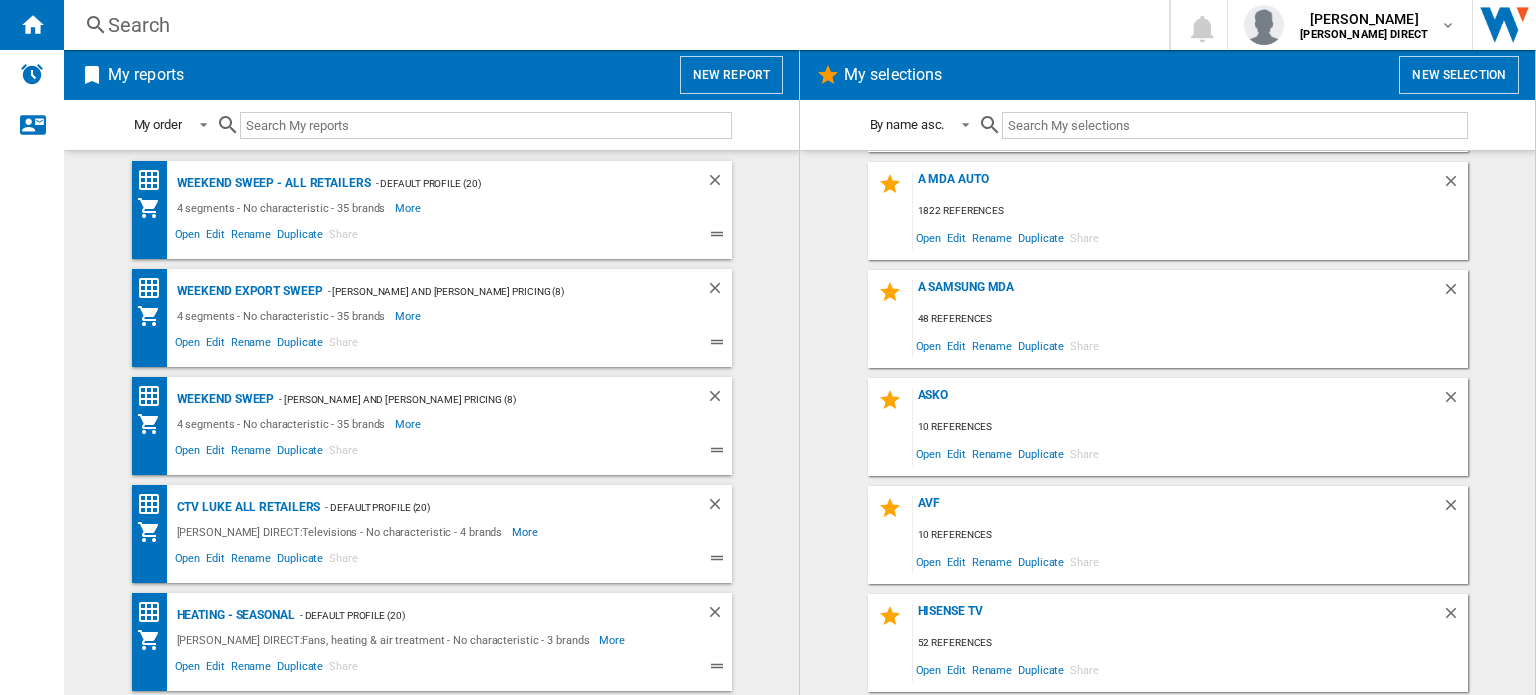 scroll, scrollTop: 331, scrollLeft: 0, axis: vertical 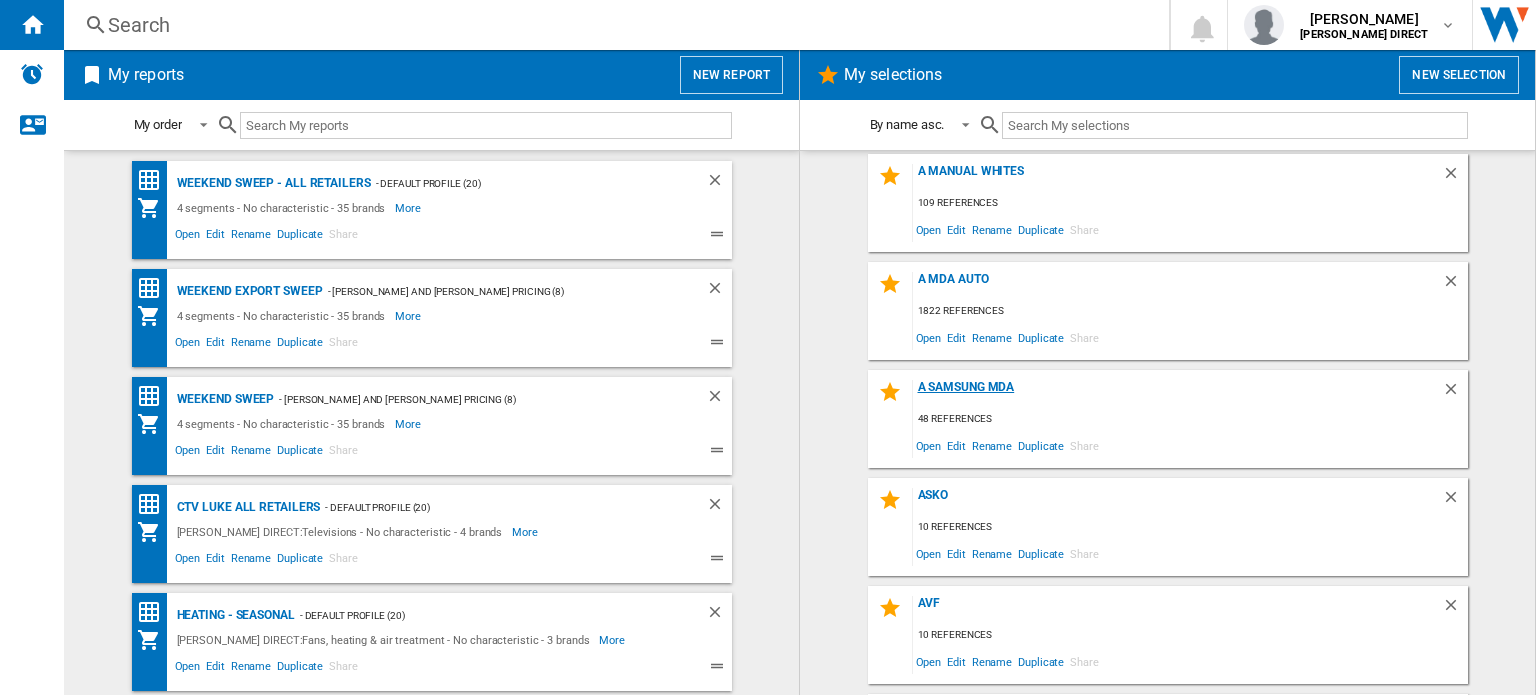 click on "A Samsung MDA" 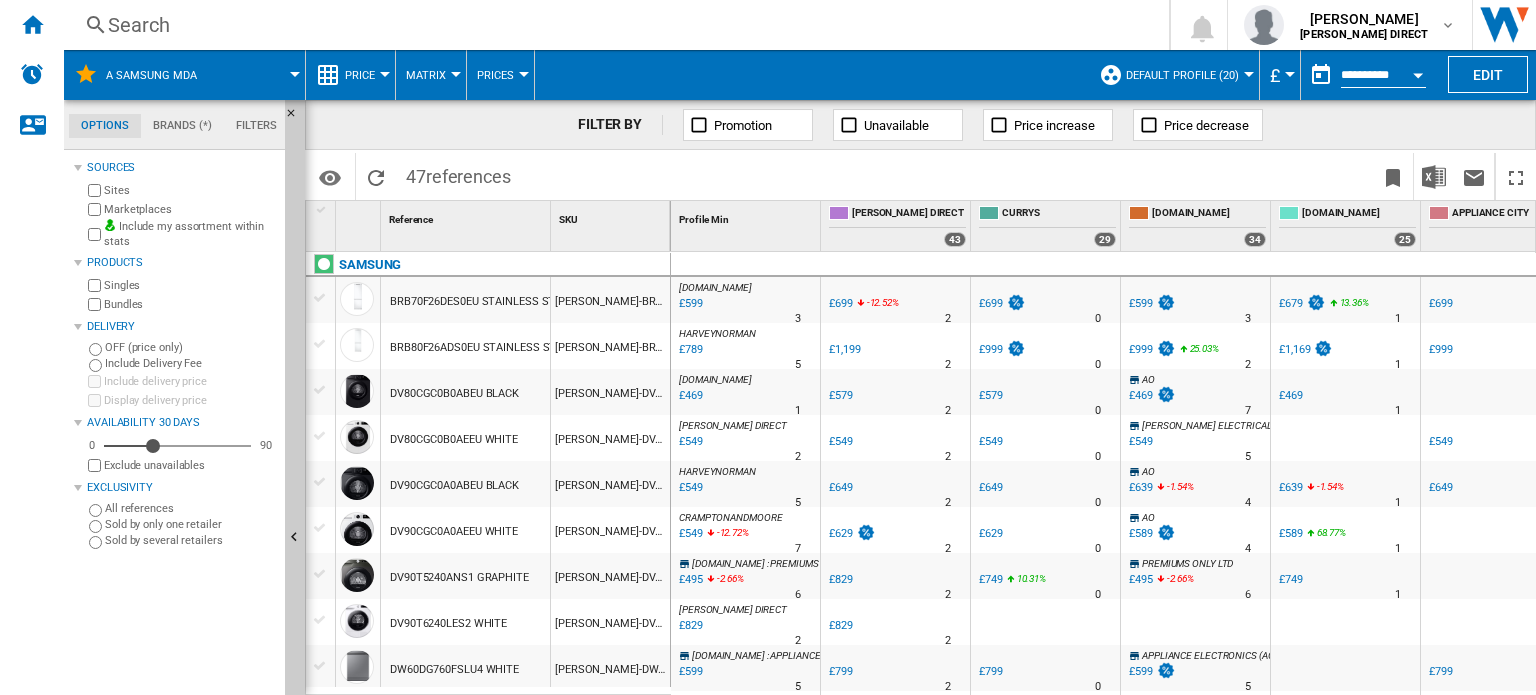 click on "Matrix" at bounding box center [431, 75] 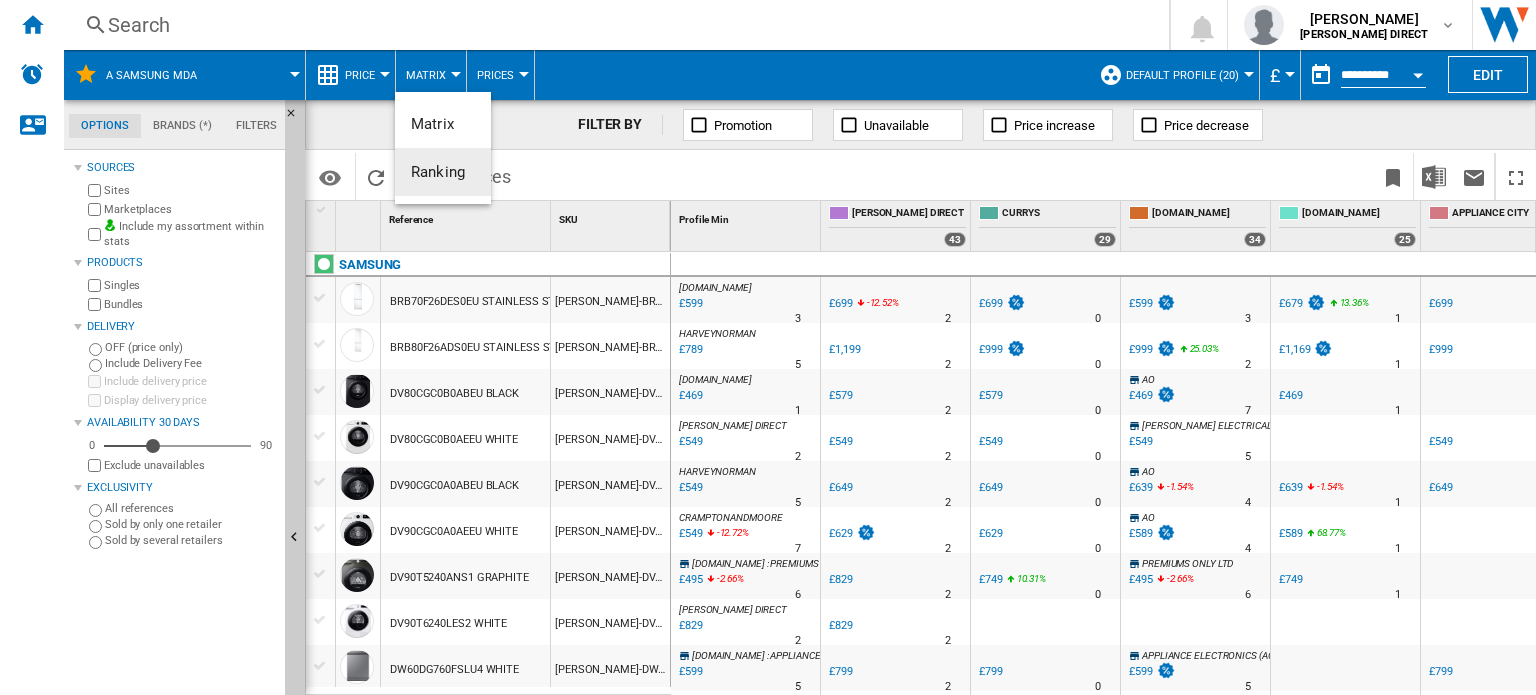 click on "Ranking" at bounding box center [443, 172] 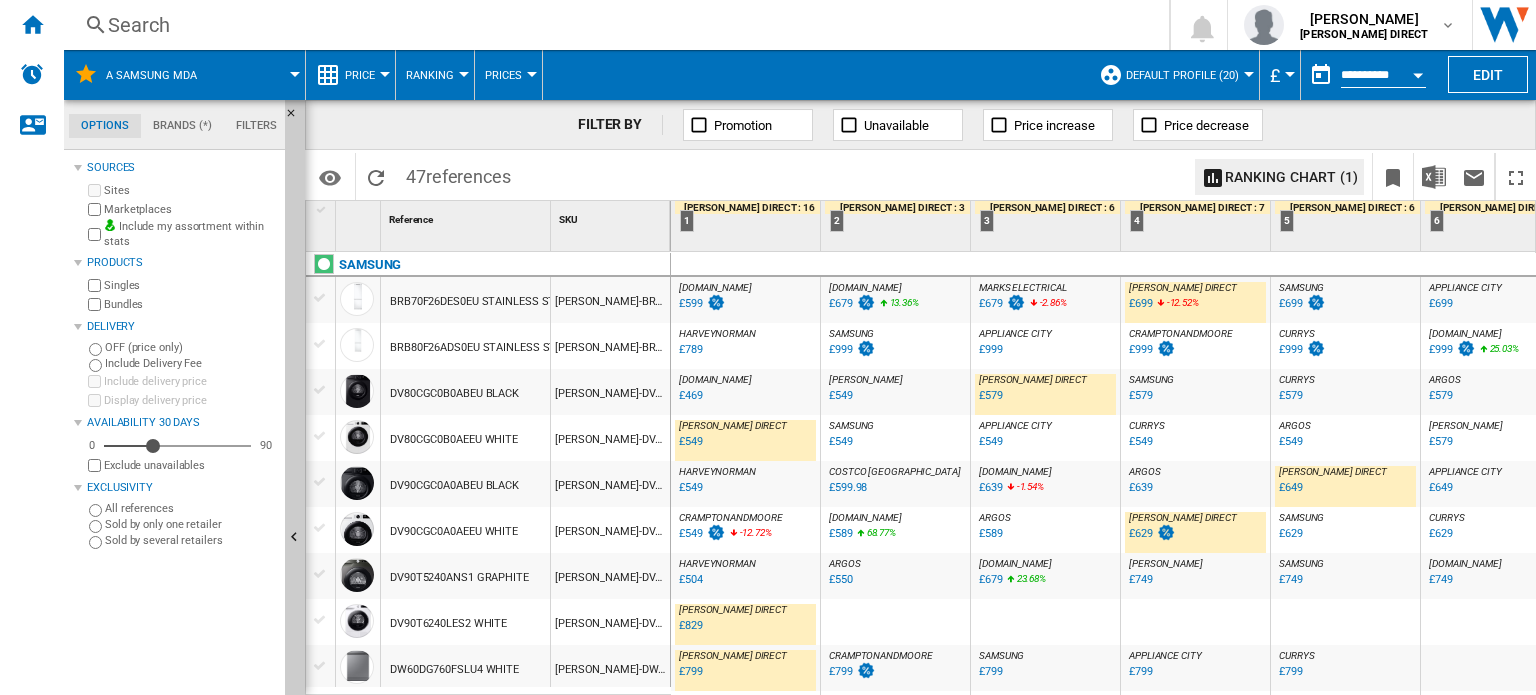 click on "Default profile (20)" at bounding box center (1182, 75) 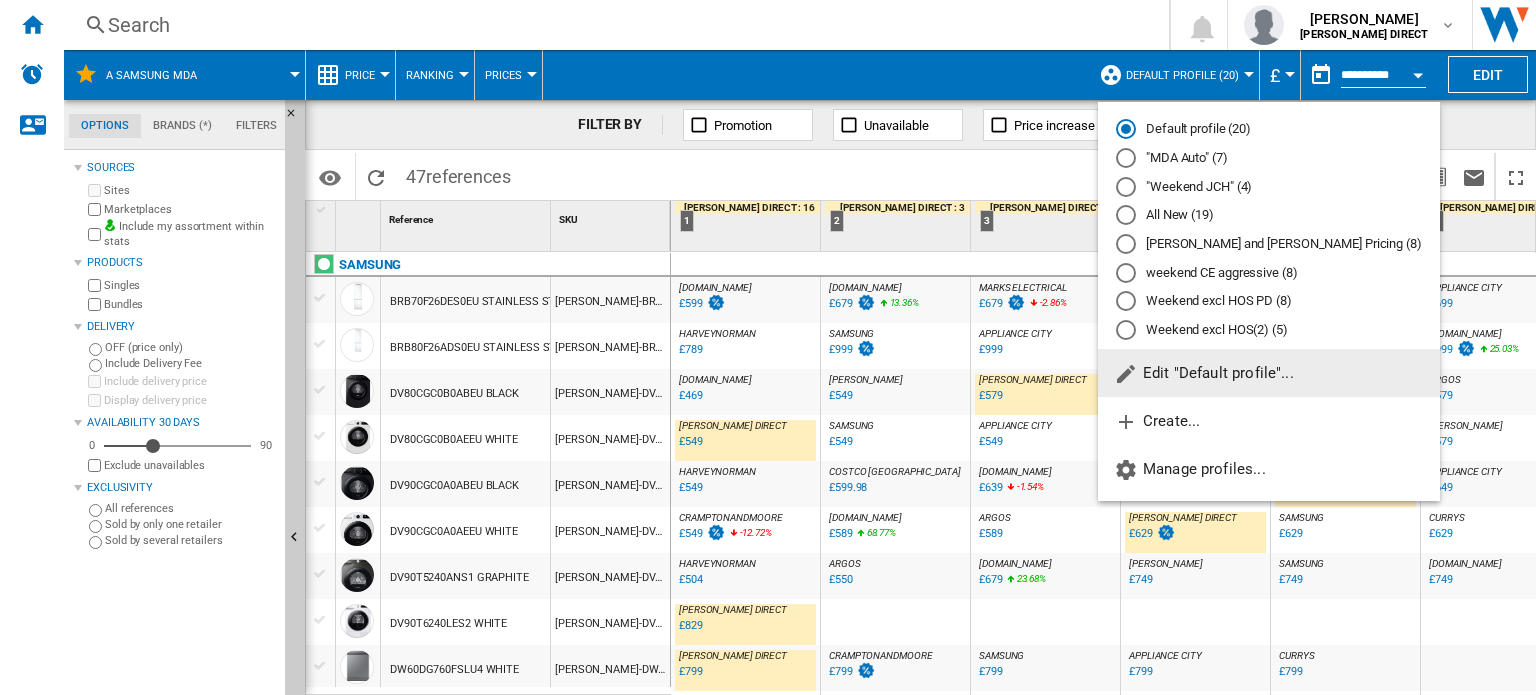 click on "weekend CE aggressive (8)" at bounding box center (1269, 272) 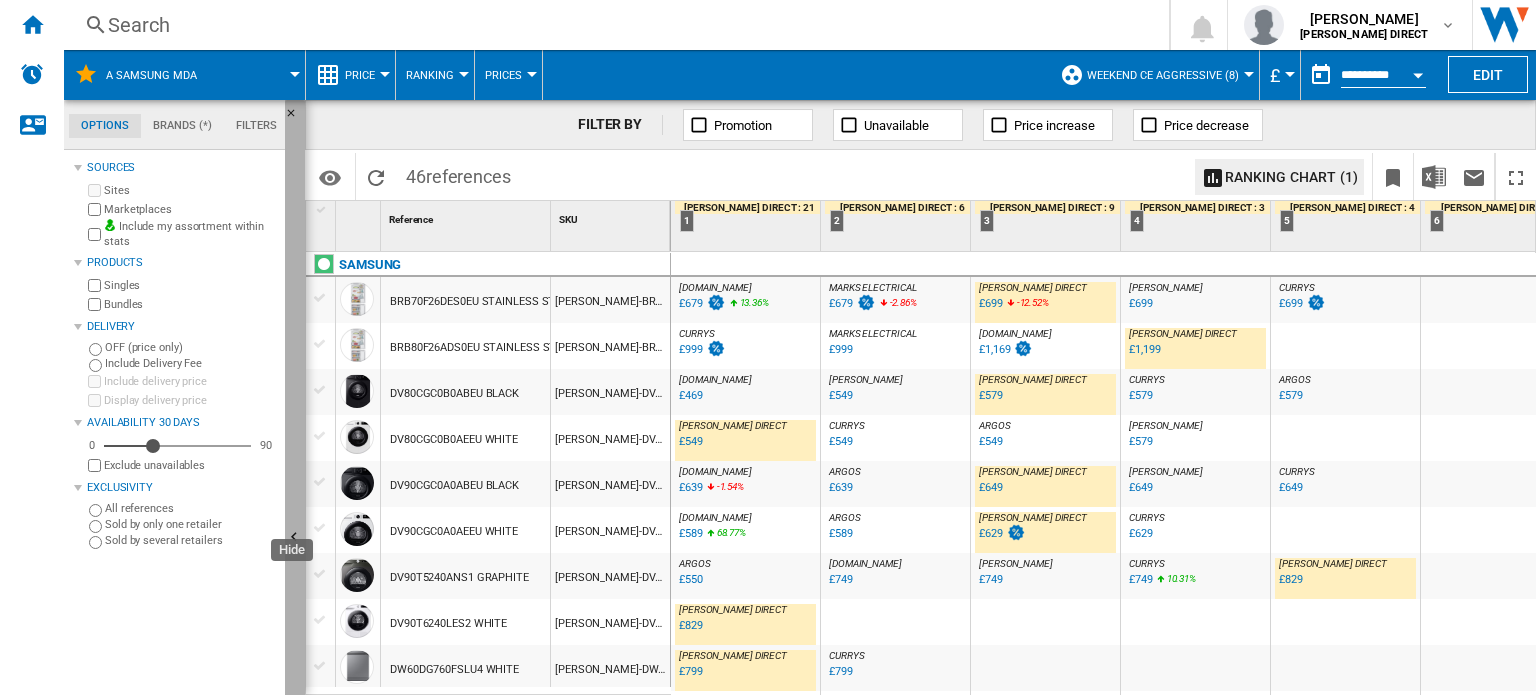 click at bounding box center (295, 538) 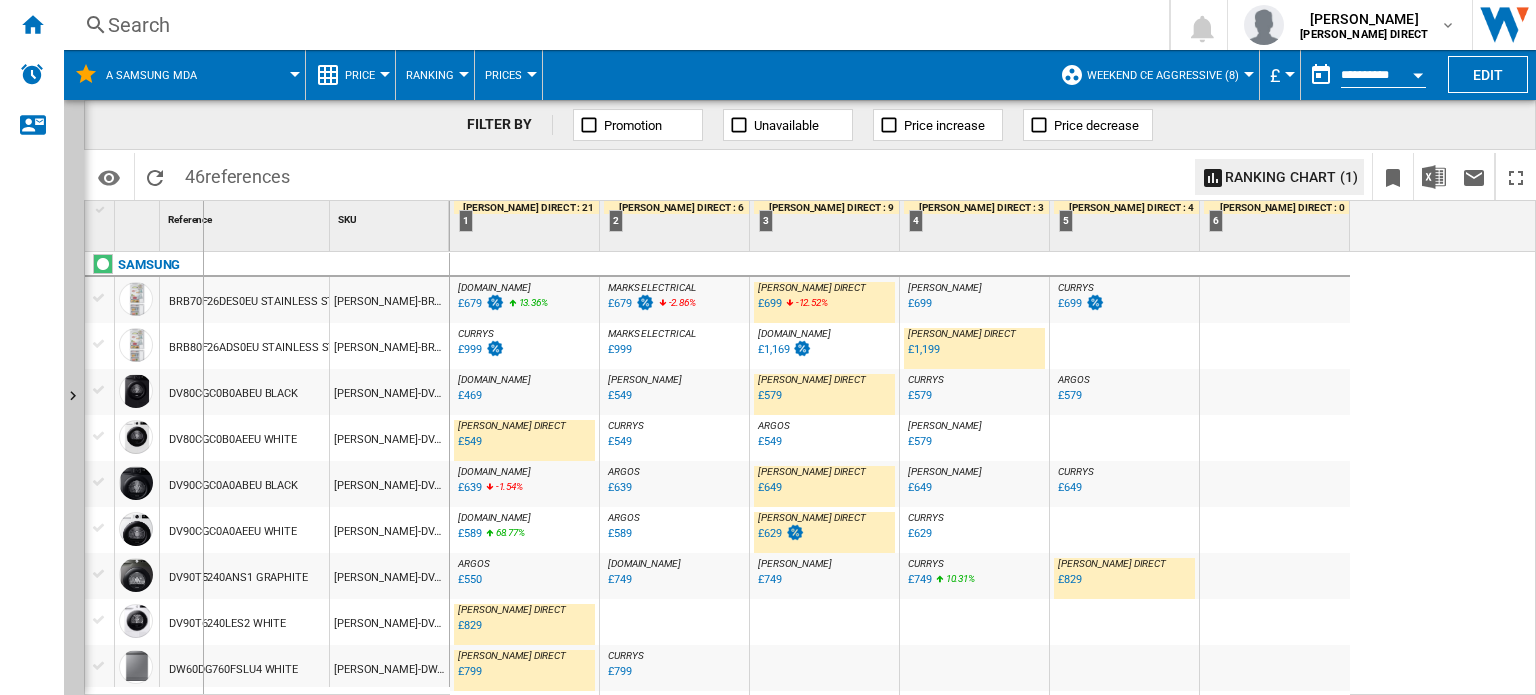 drag, startPoint x: 326, startPoint y: 233, endPoint x: 196, endPoint y: 234, distance: 130.00385 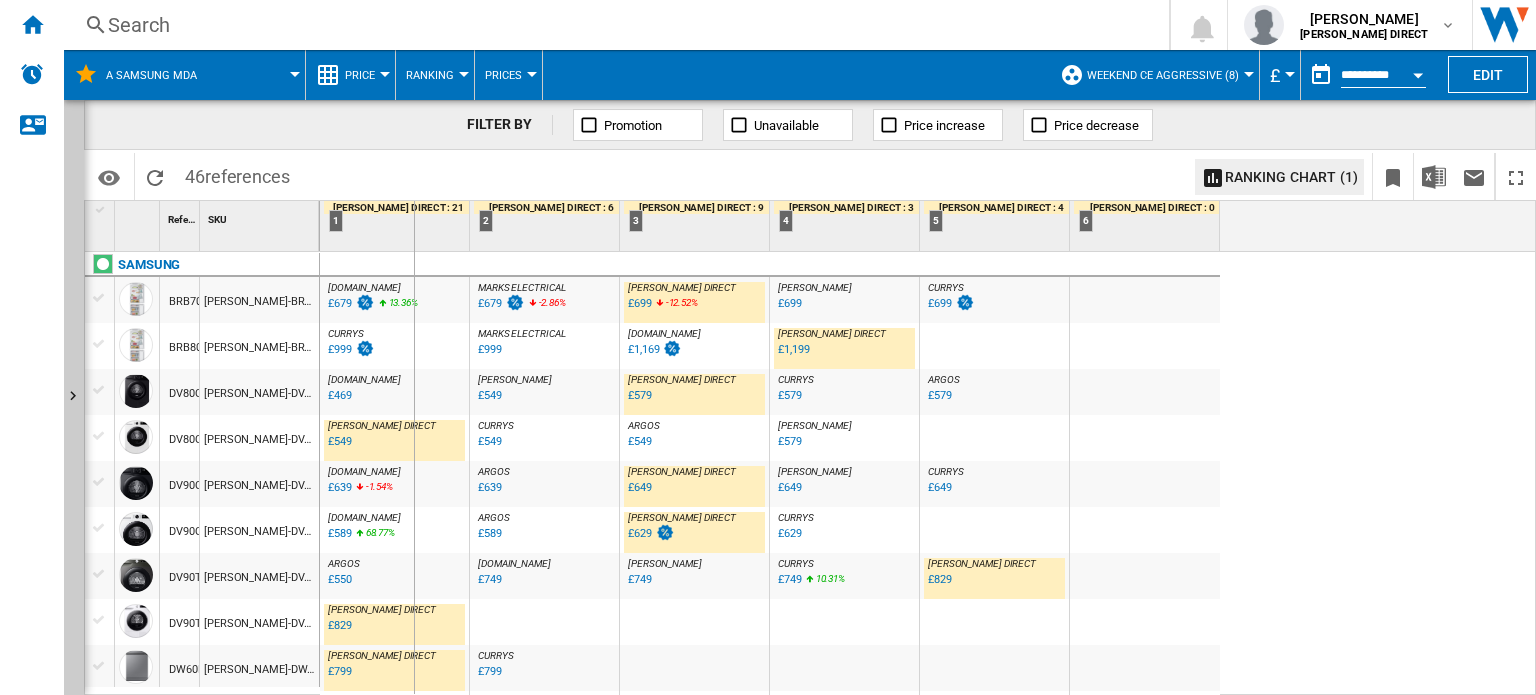 drag, startPoint x: 316, startPoint y: 227, endPoint x: 413, endPoint y: 237, distance: 97.5141 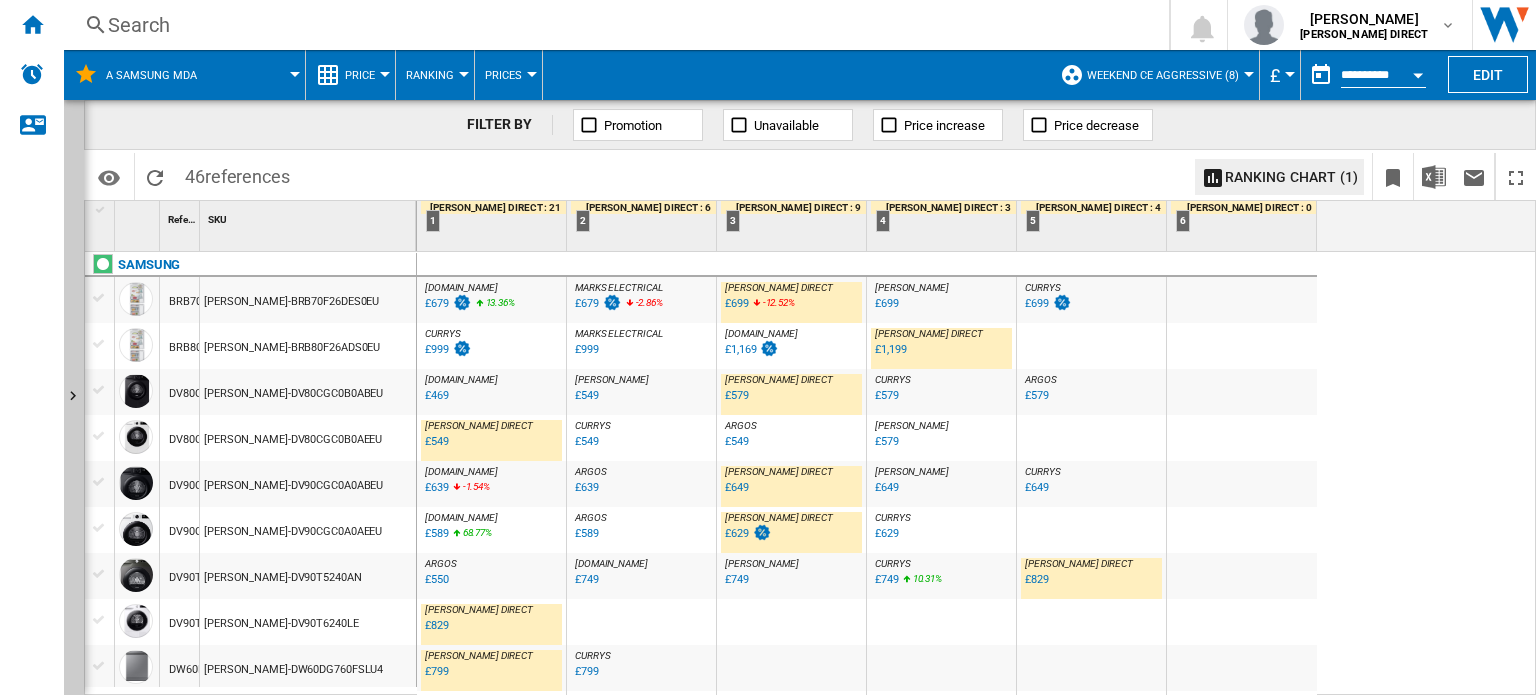 click on "MARKS ELECTRICAL
: MARKS ELECTRICAL
-2.9 %
£679
-2.86
%
N/A
MARKS ELECTRICAL  : MARKS ELECTRICAL" at bounding box center (641, 305) 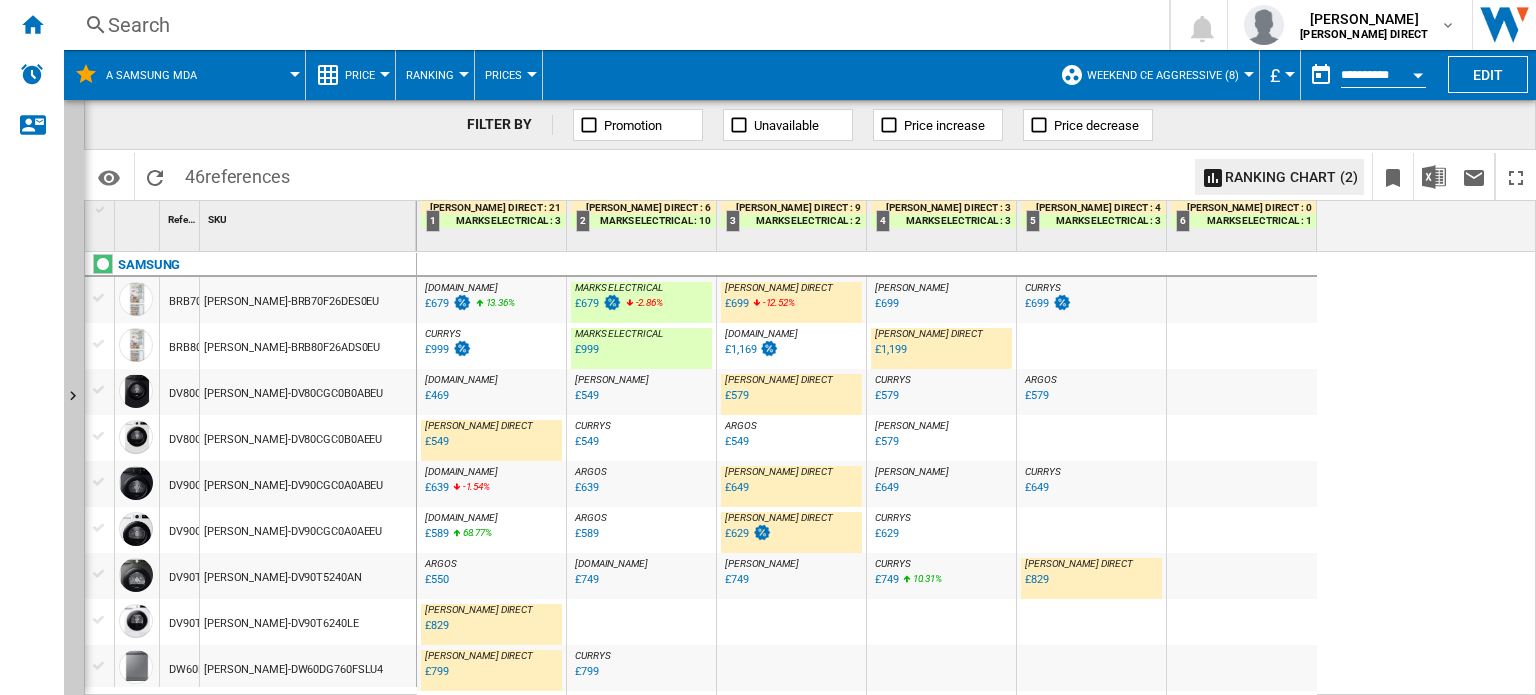 click on "AO.COM
: AO
-2.9 %
£679
13.36
%
N/A
AO.COM  : AO" at bounding box center [491, 305] 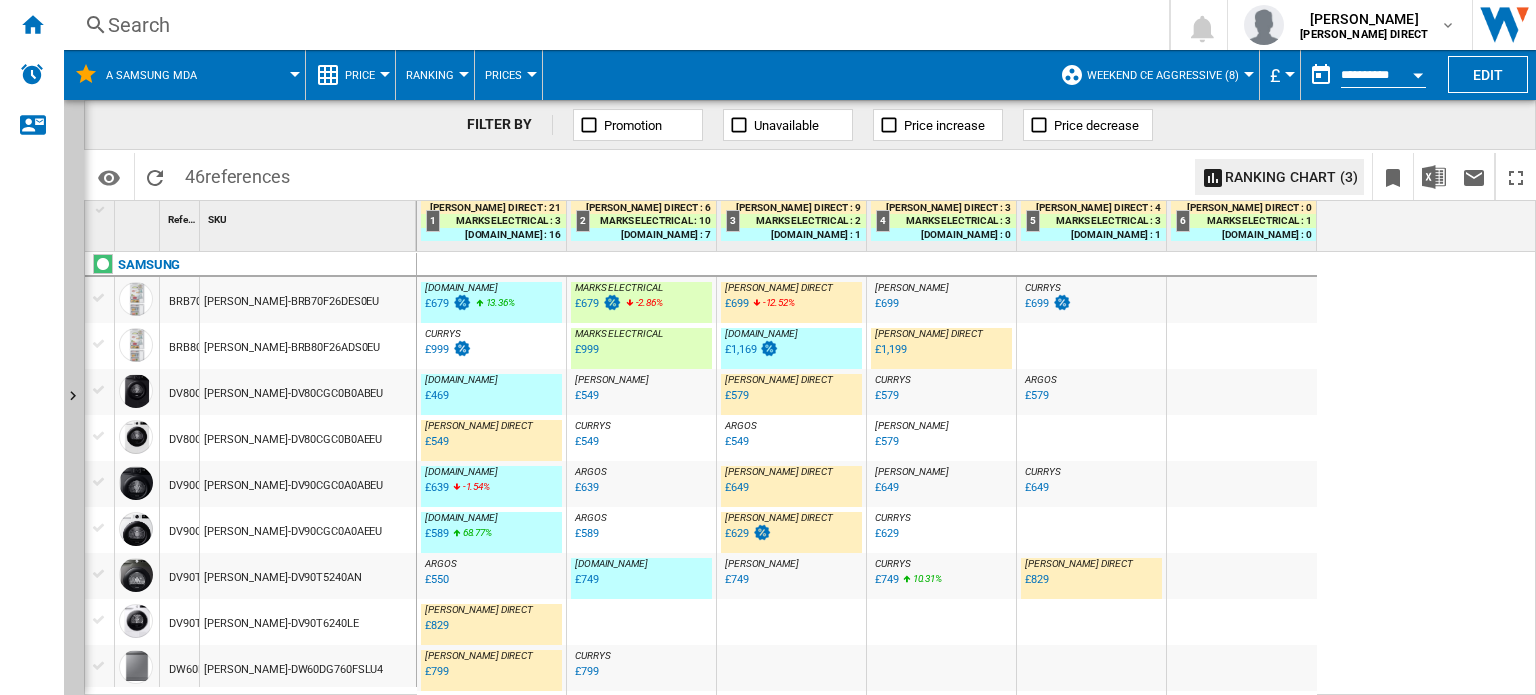 click on "CURRYS
:
-16.7 %
£999
%
N/A
CURRYS  :" at bounding box center [491, 351] 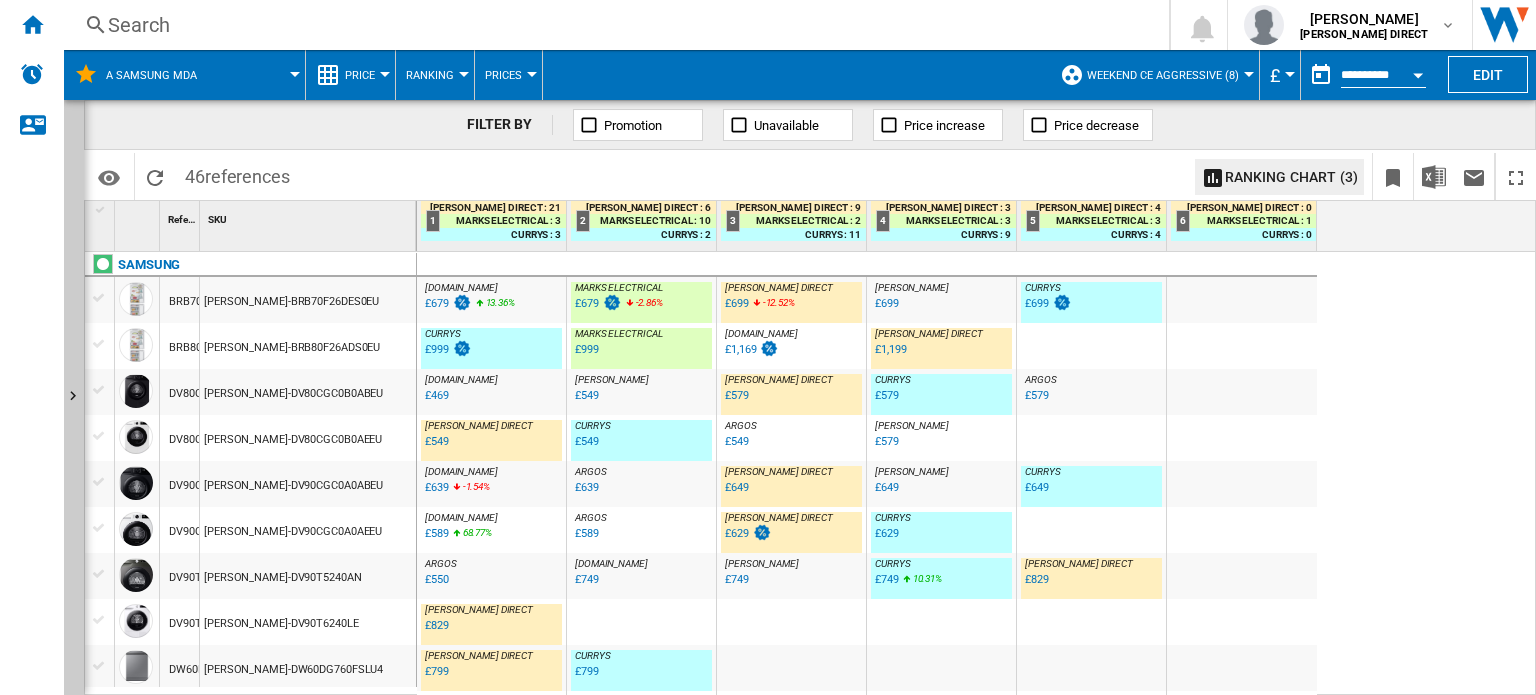 scroll, scrollTop: 100, scrollLeft: 0, axis: vertical 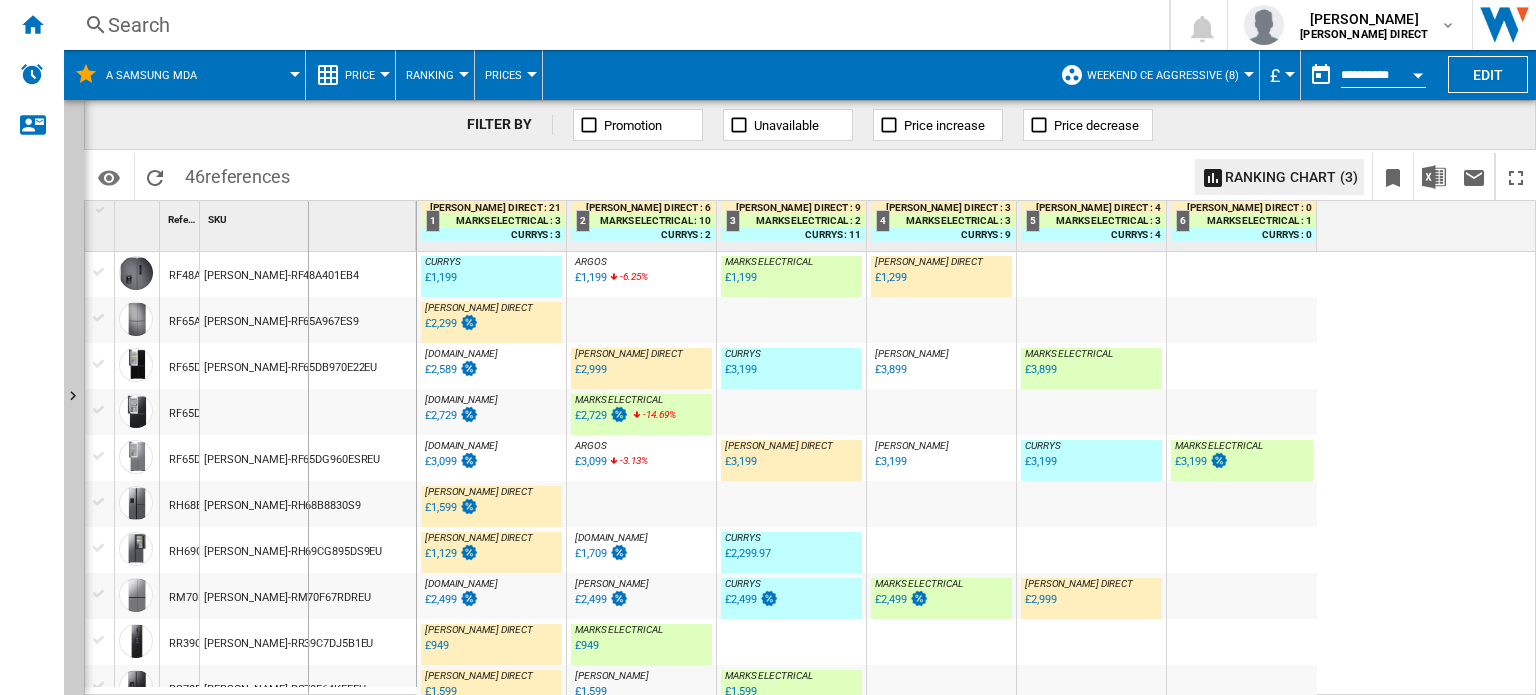 drag, startPoint x: 195, startPoint y: 223, endPoint x: 307, endPoint y: 223, distance: 112 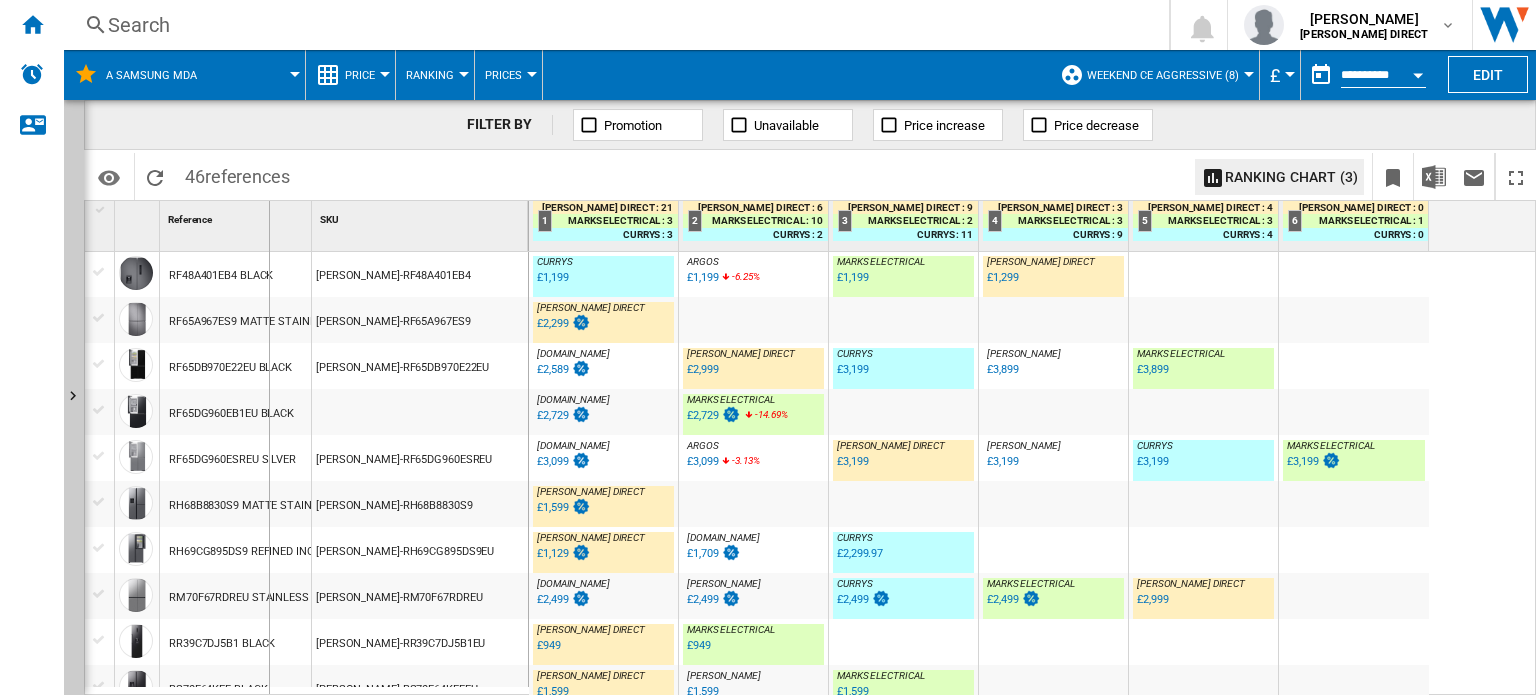 drag, startPoint x: 311, startPoint y: 239, endPoint x: 268, endPoint y: 239, distance: 43 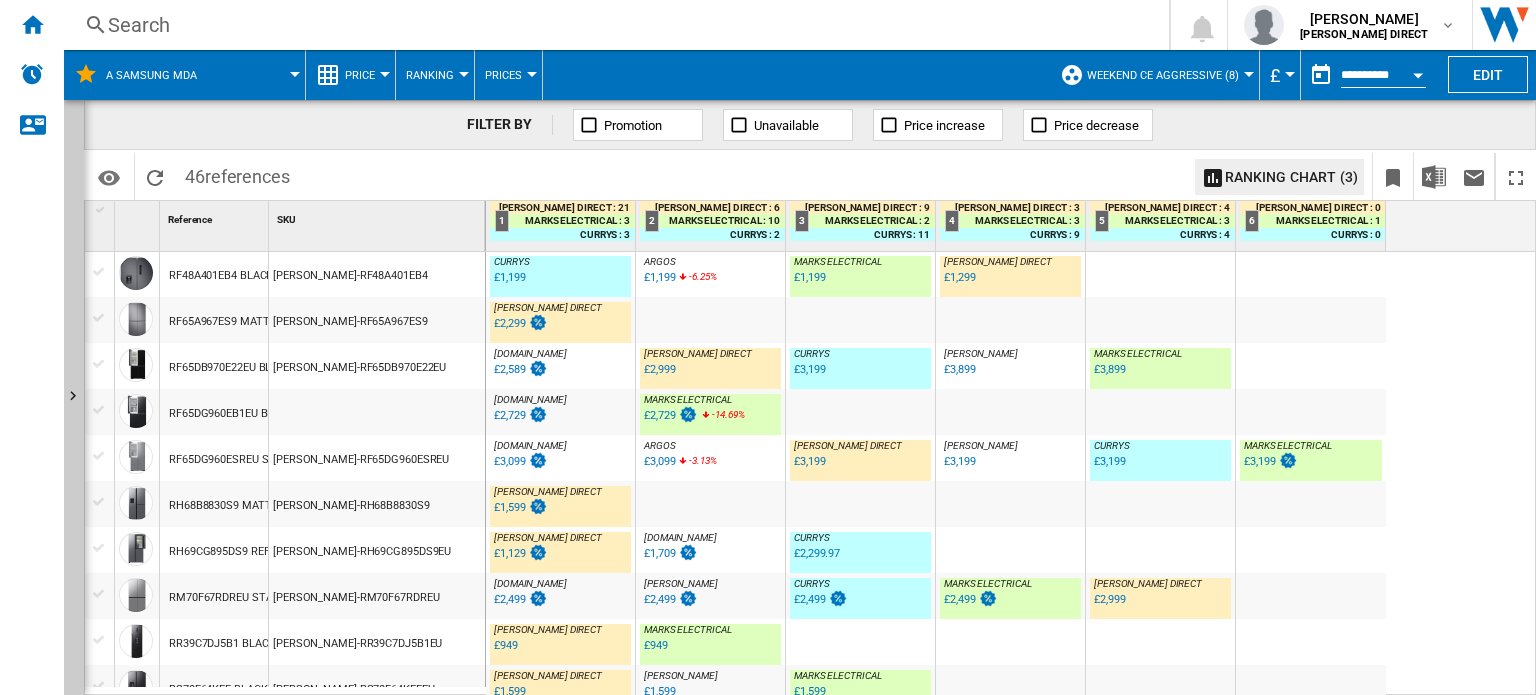 scroll, scrollTop: 1100, scrollLeft: 0, axis: vertical 